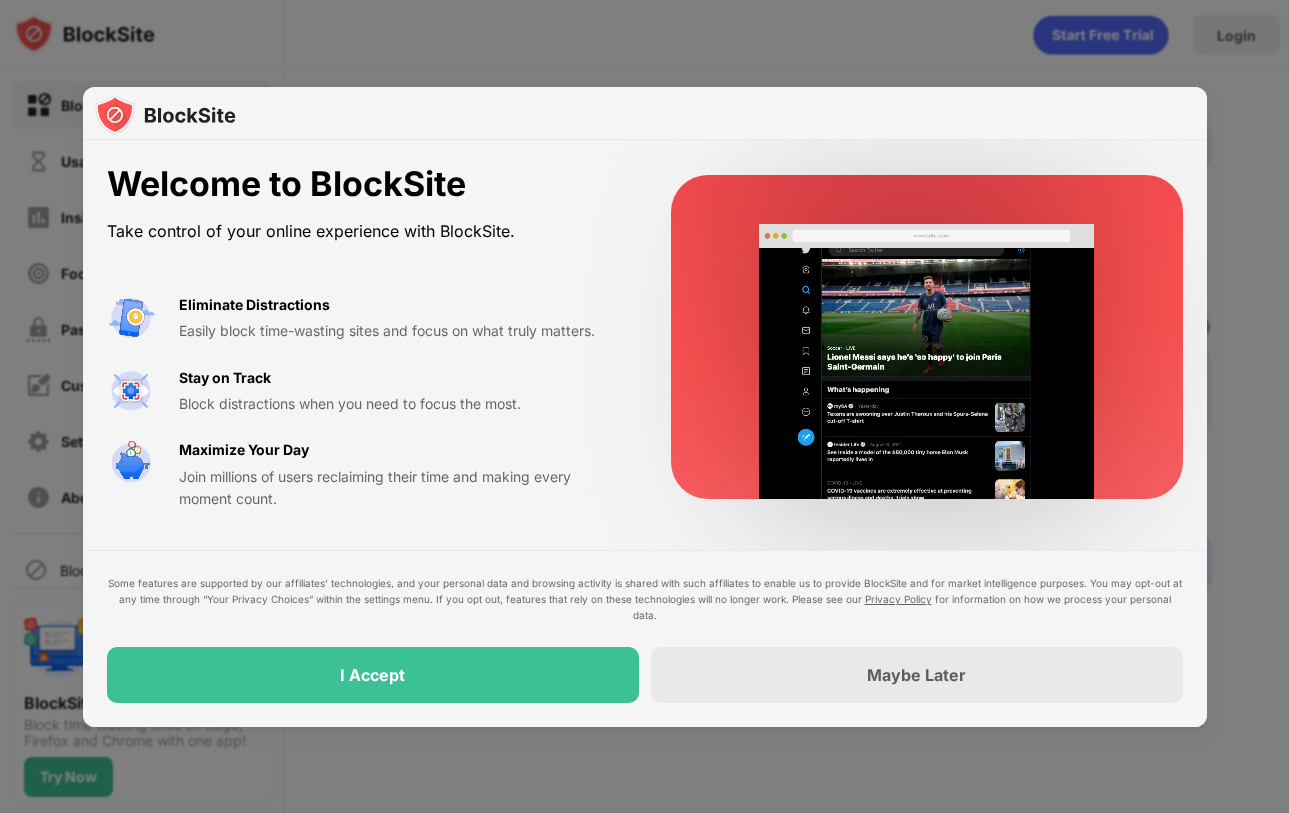 scroll, scrollTop: 0, scrollLeft: 0, axis: both 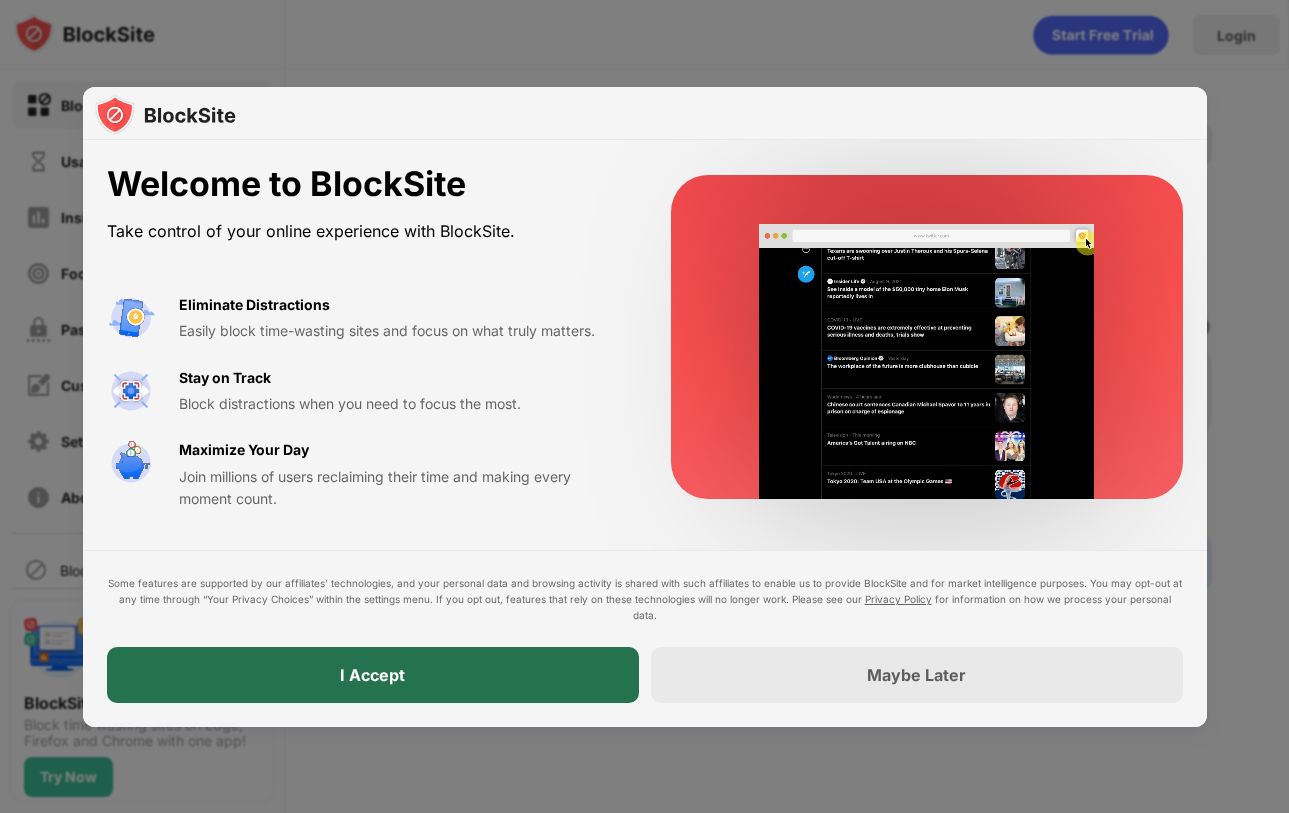 click on "I Accept" at bounding box center [373, 675] 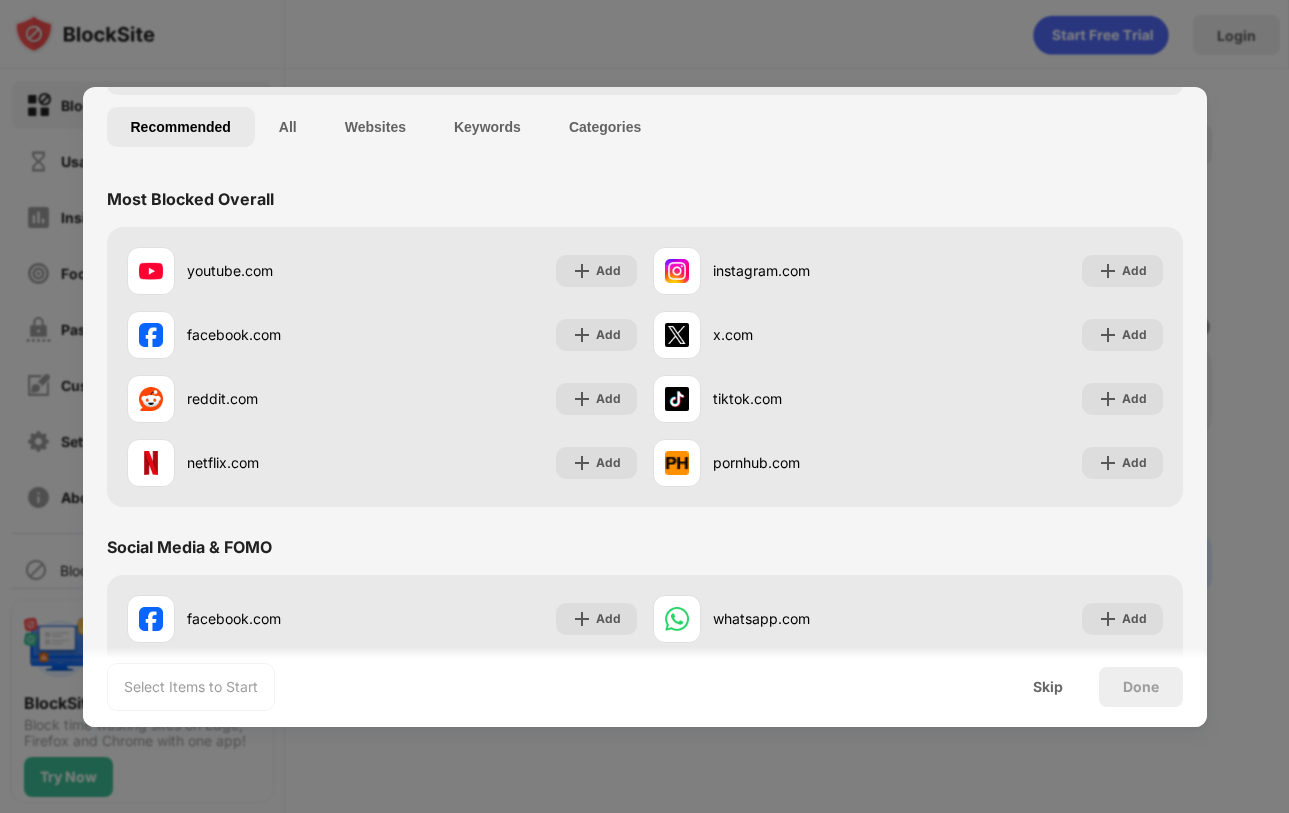scroll, scrollTop: 165, scrollLeft: 0, axis: vertical 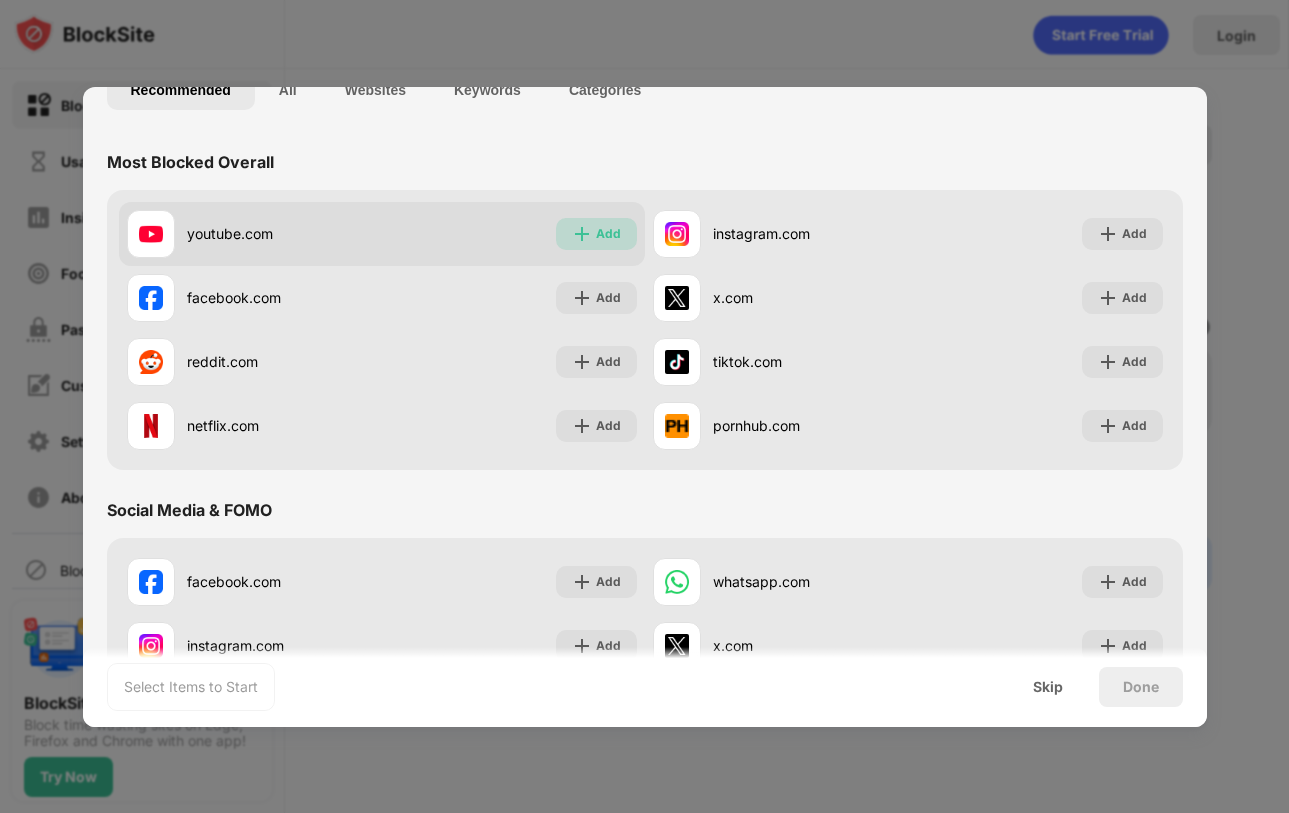 click on "Add" at bounding box center (608, 234) 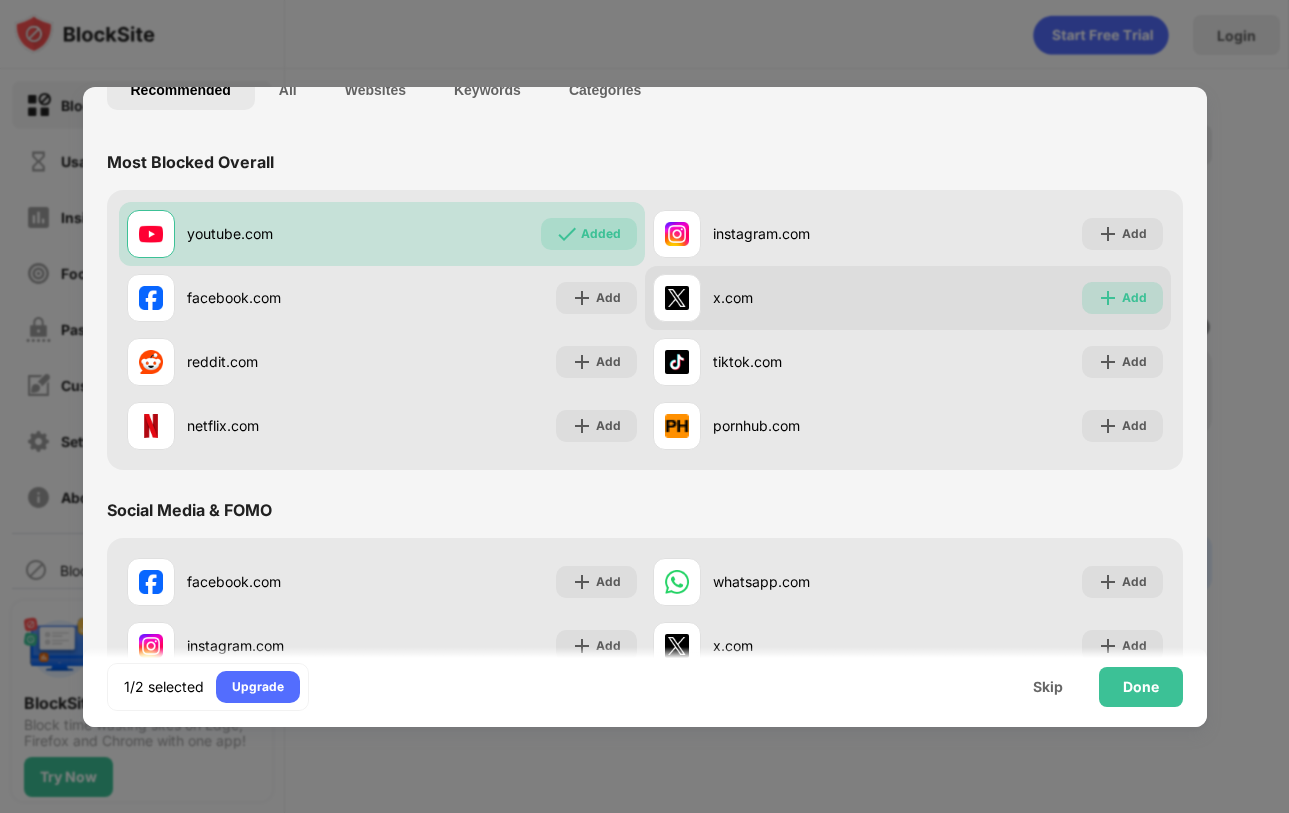 click on "Add" at bounding box center [1134, 298] 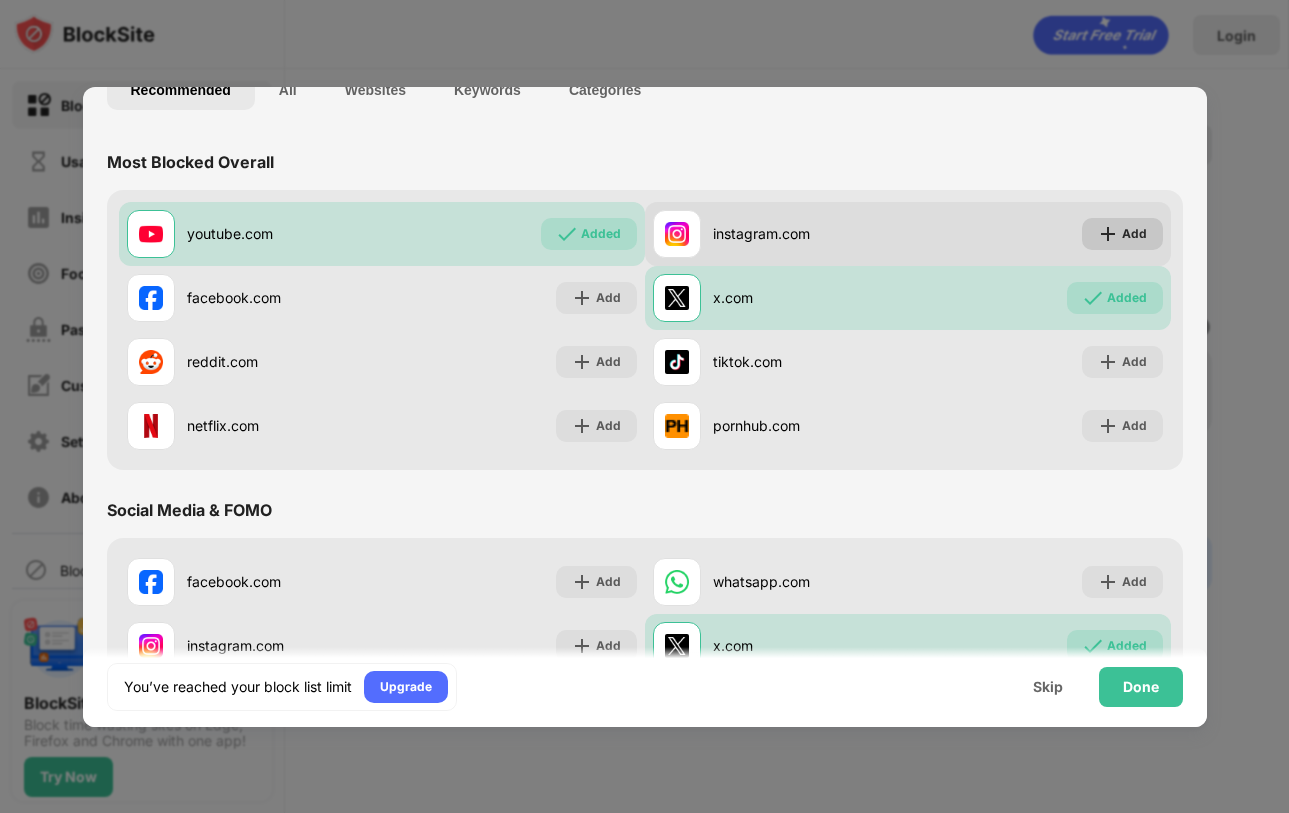 click on "Add" at bounding box center (1134, 234) 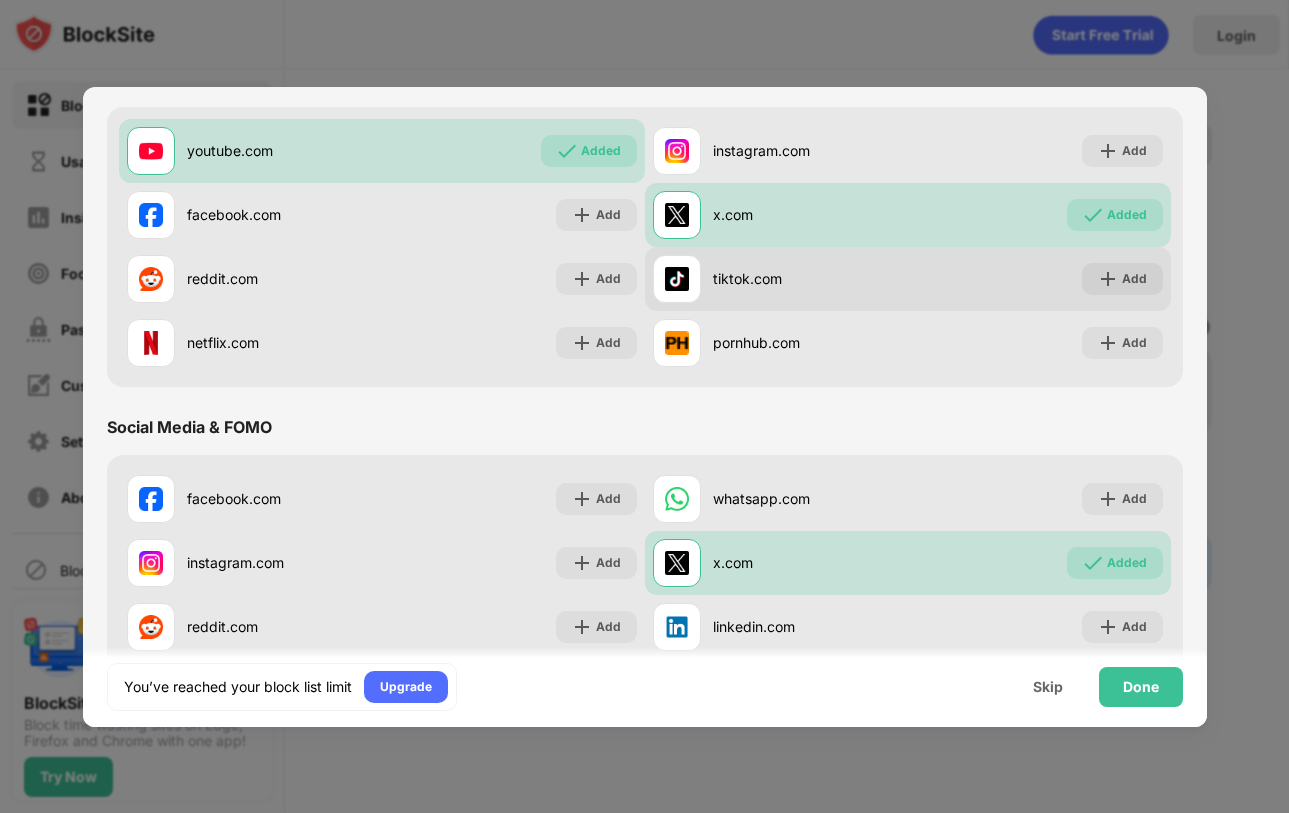 scroll, scrollTop: 294, scrollLeft: 0, axis: vertical 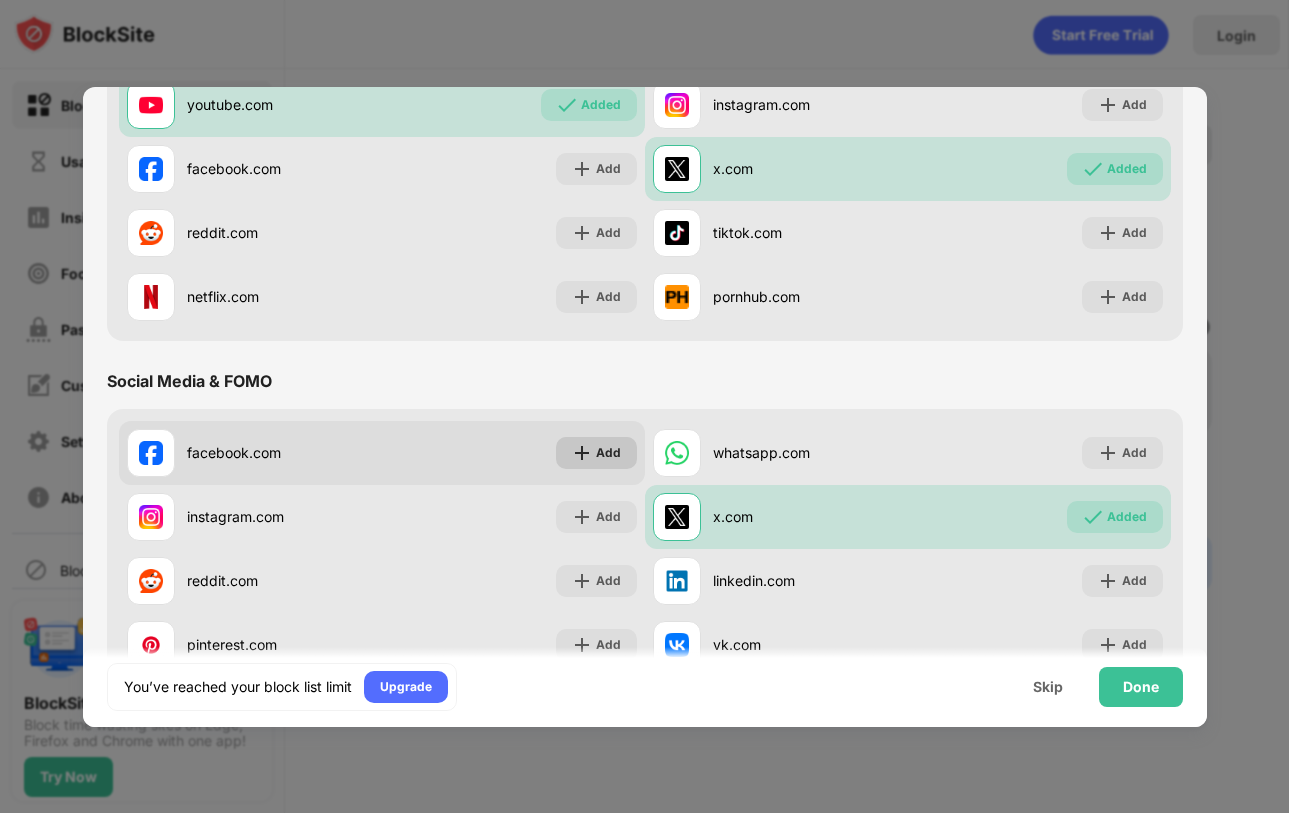 click on "Add" at bounding box center [596, 453] 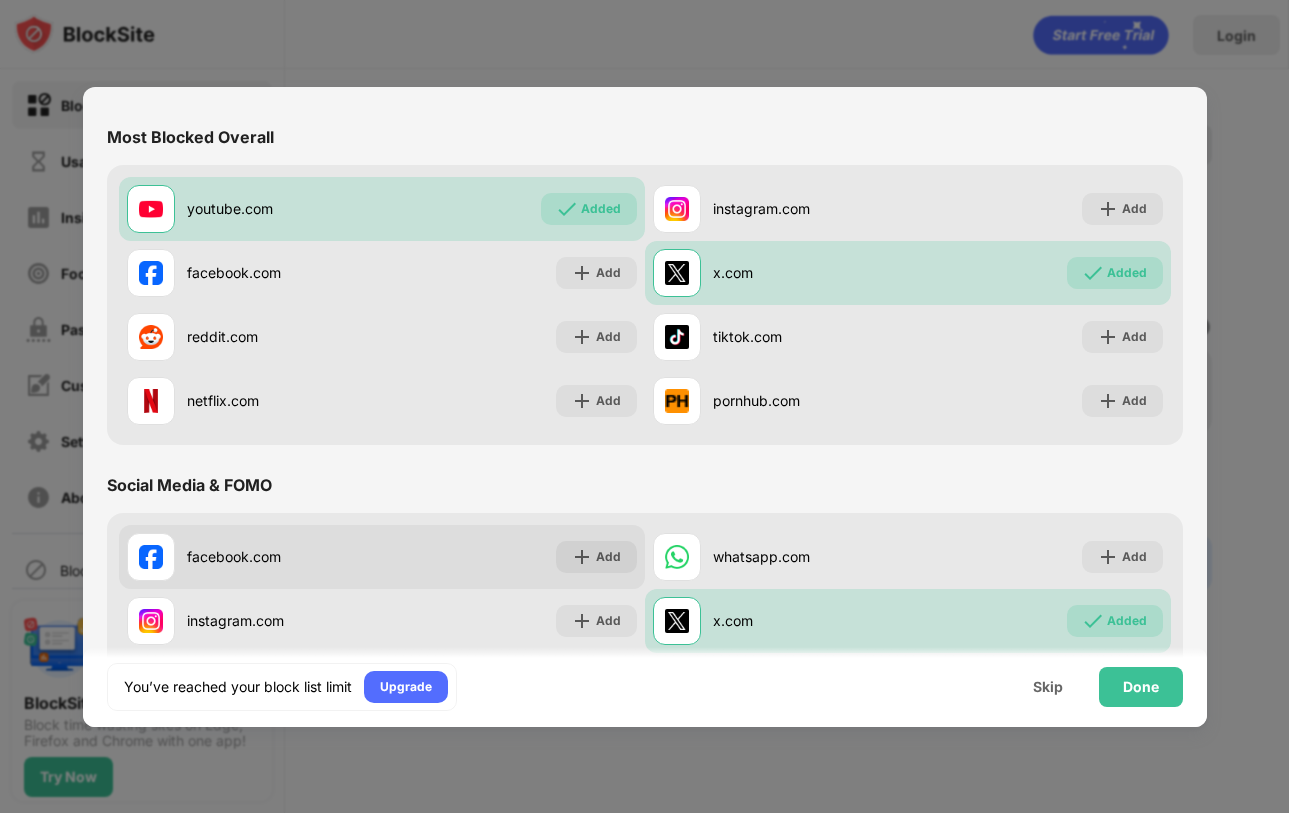 scroll, scrollTop: 187, scrollLeft: 0, axis: vertical 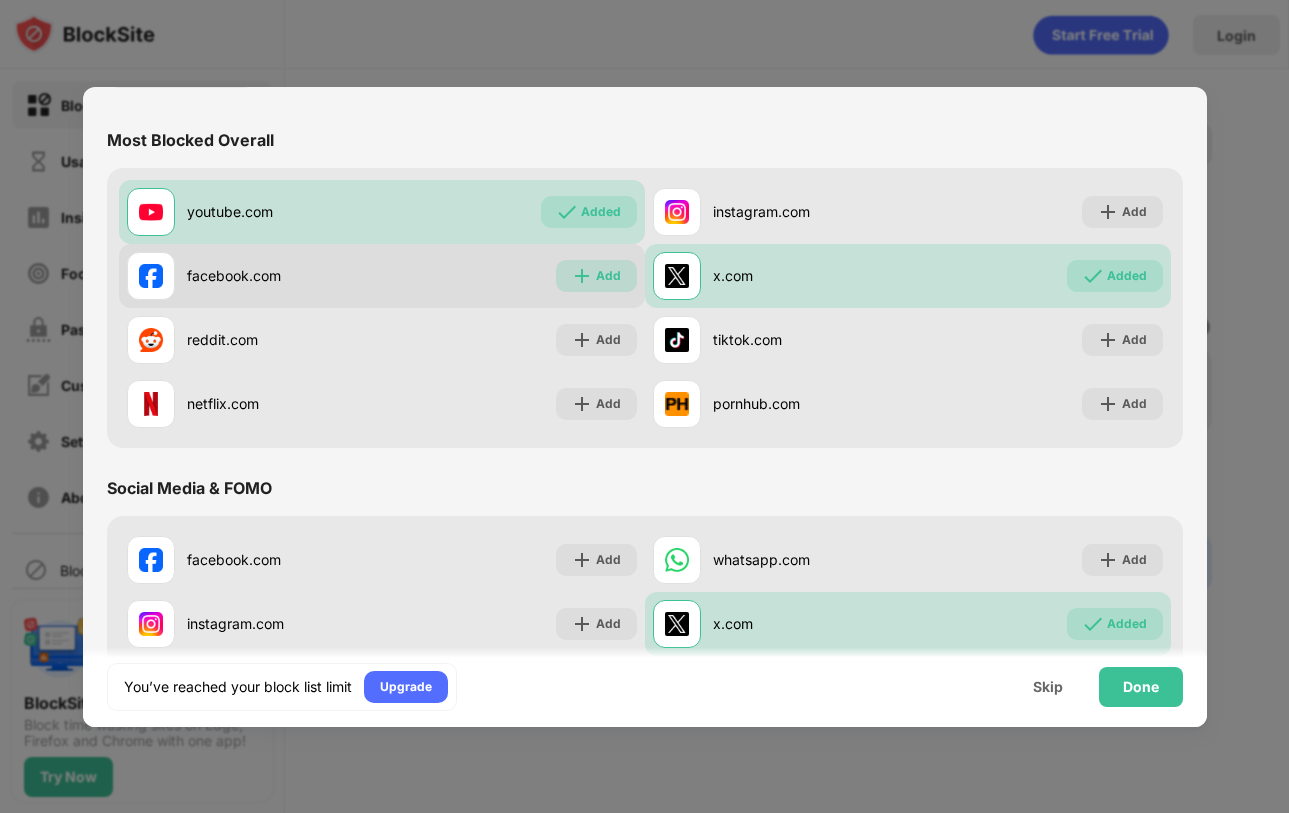 click at bounding box center (582, 276) 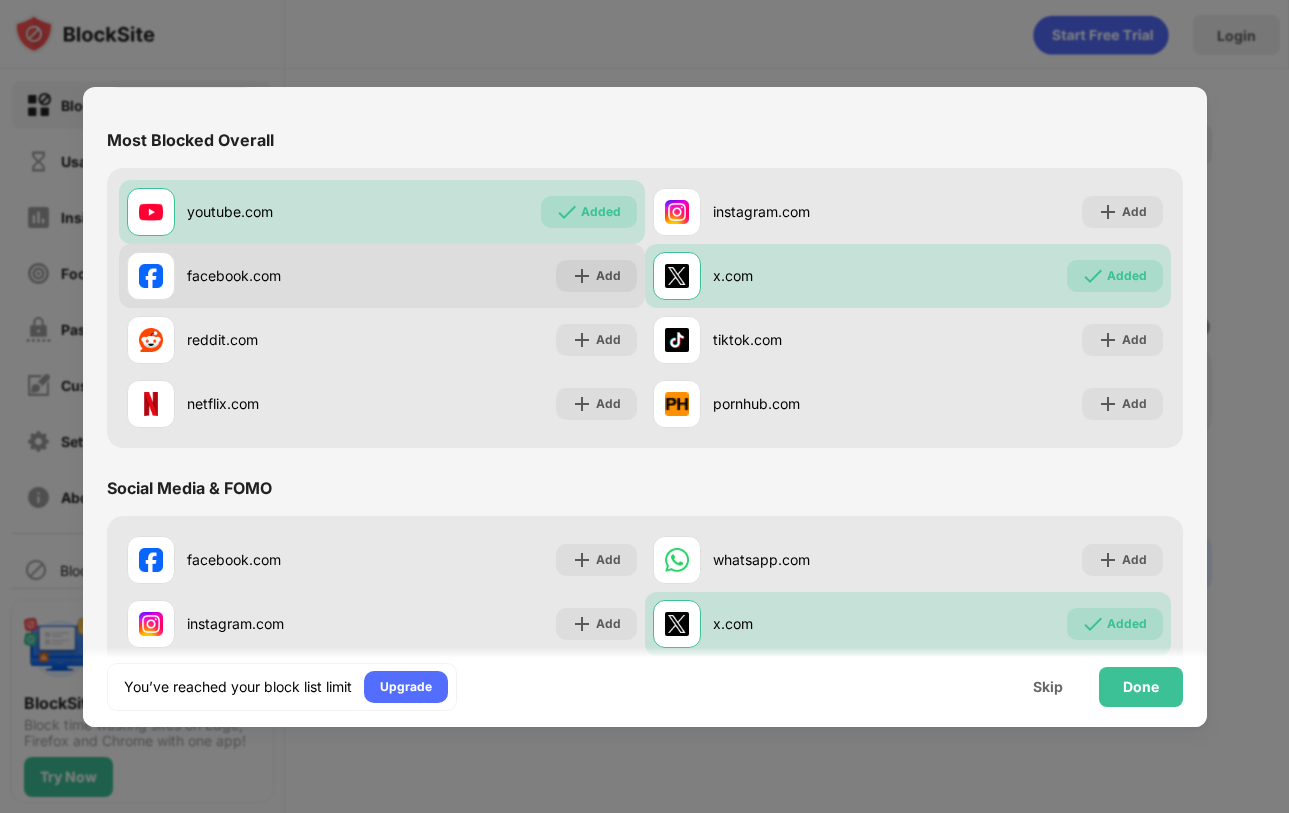 click on "facebook.com Add" at bounding box center [382, 276] 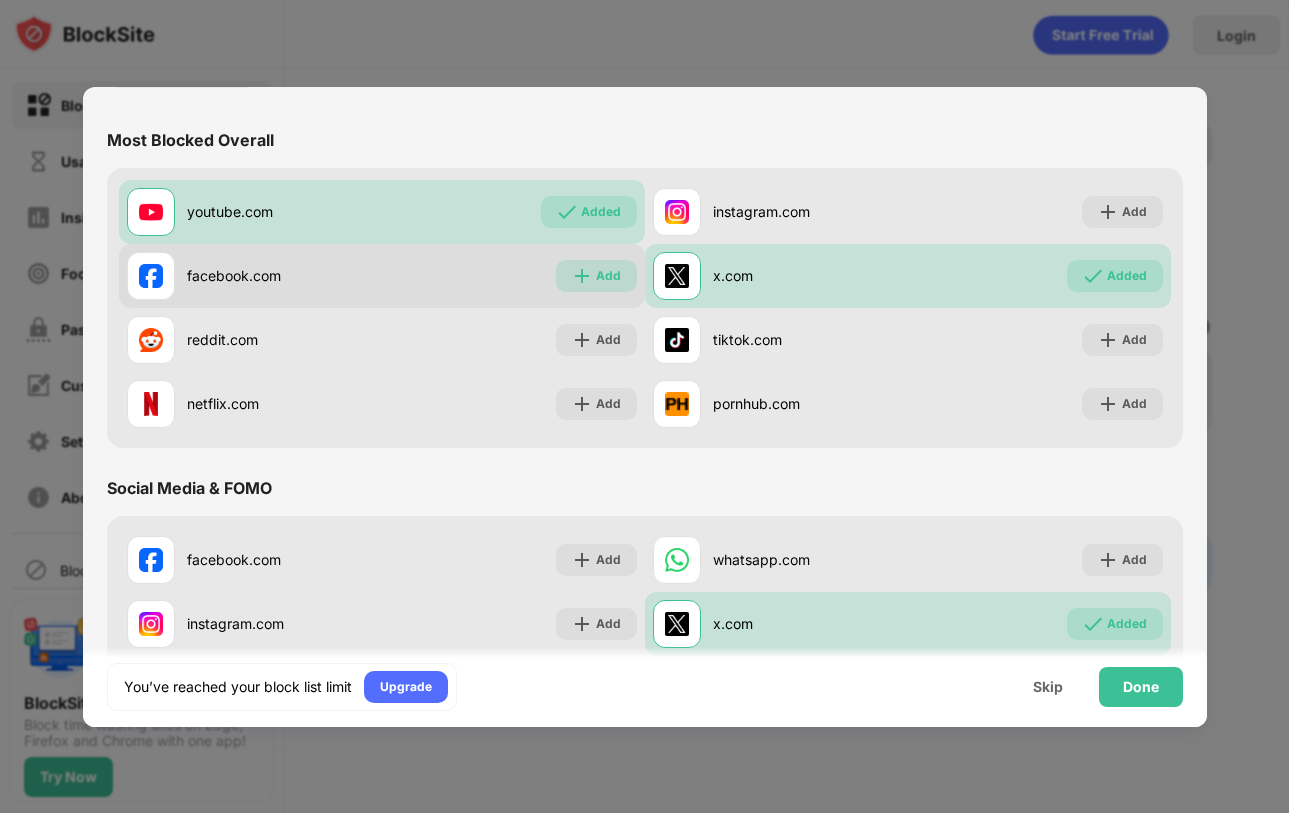 click at bounding box center (582, 276) 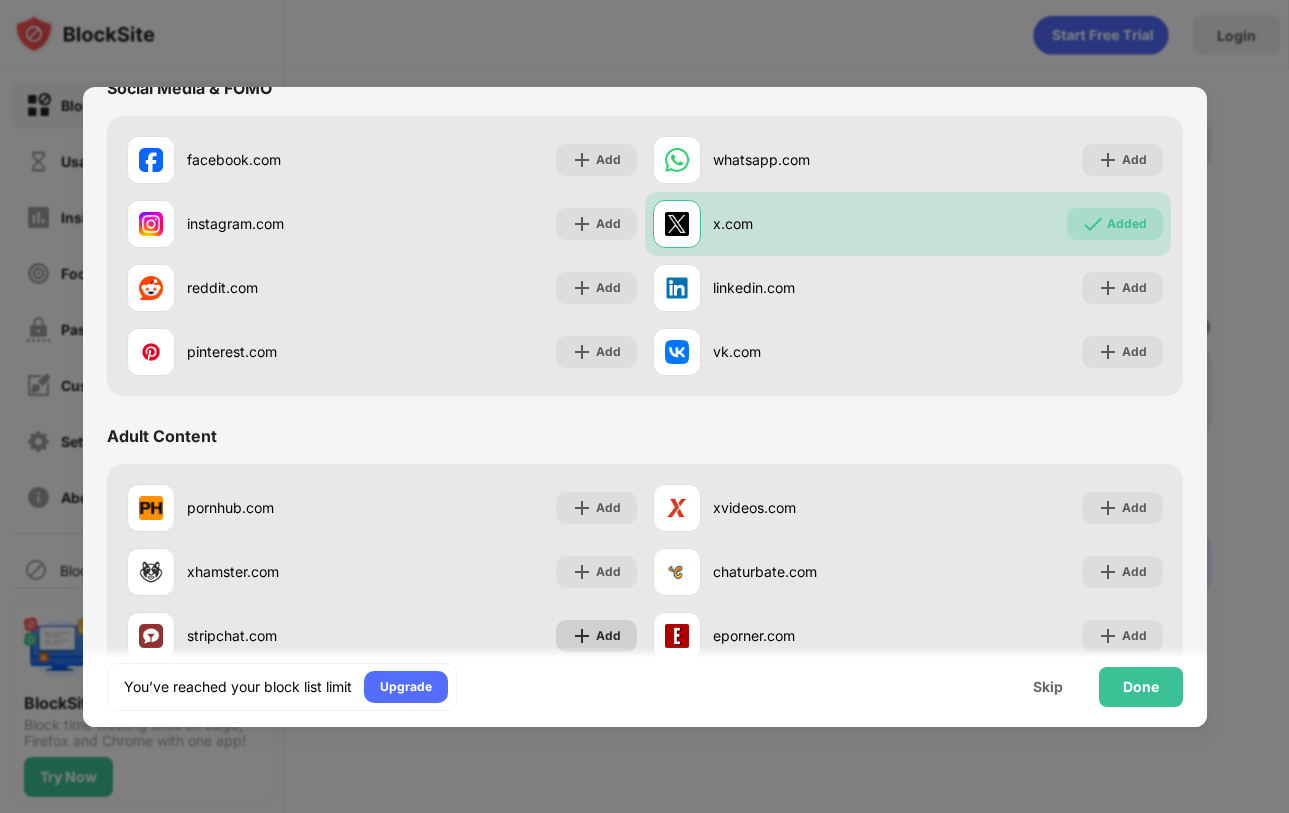scroll, scrollTop: 0, scrollLeft: 0, axis: both 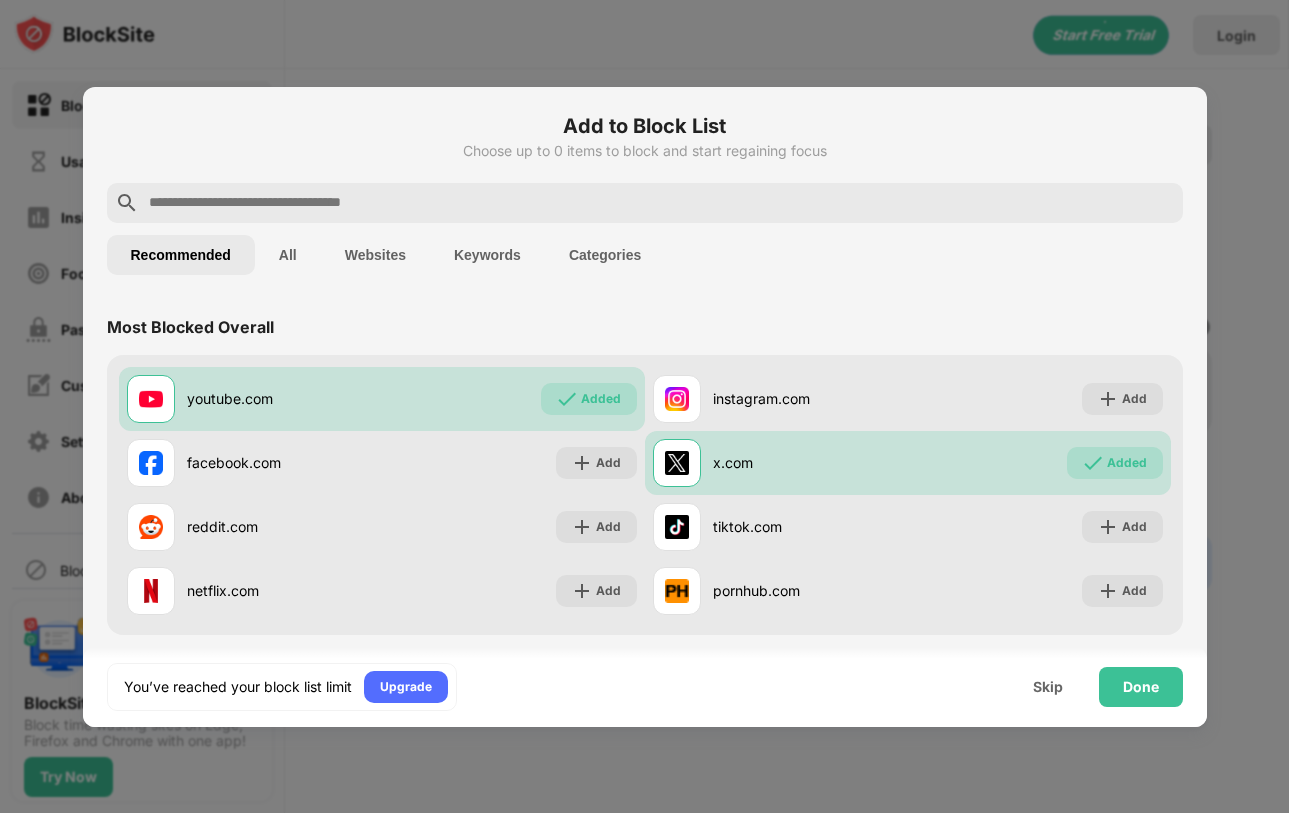 click at bounding box center (644, 406) 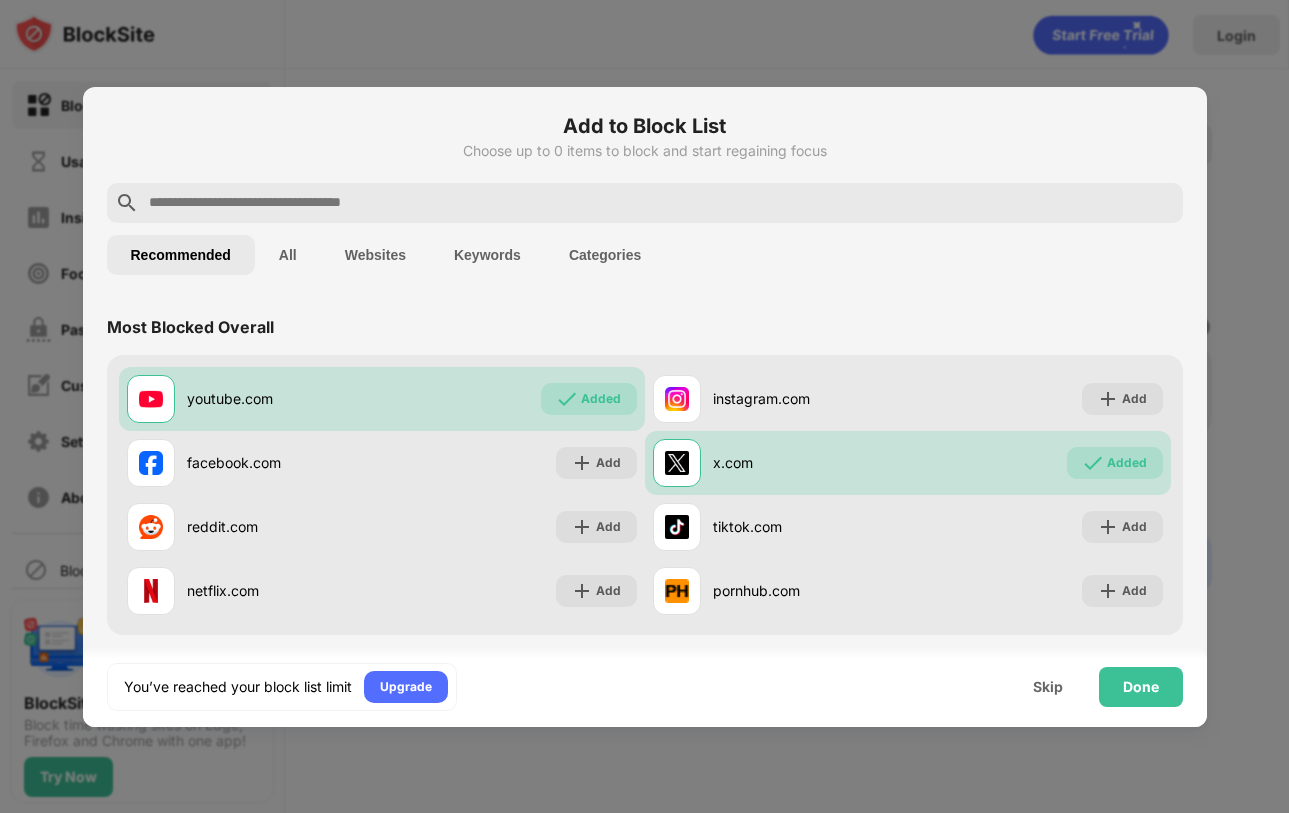 click at bounding box center (644, 406) 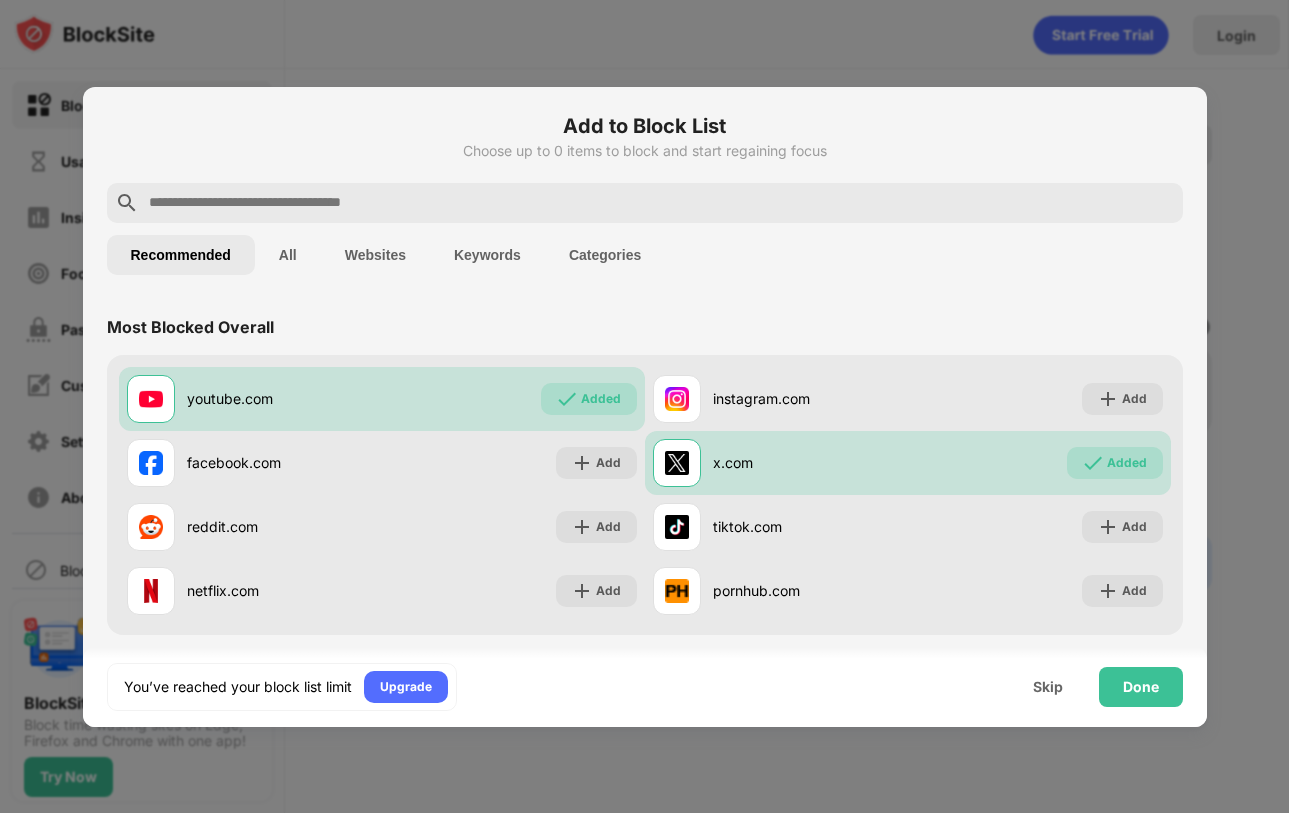 click at bounding box center [644, 406] 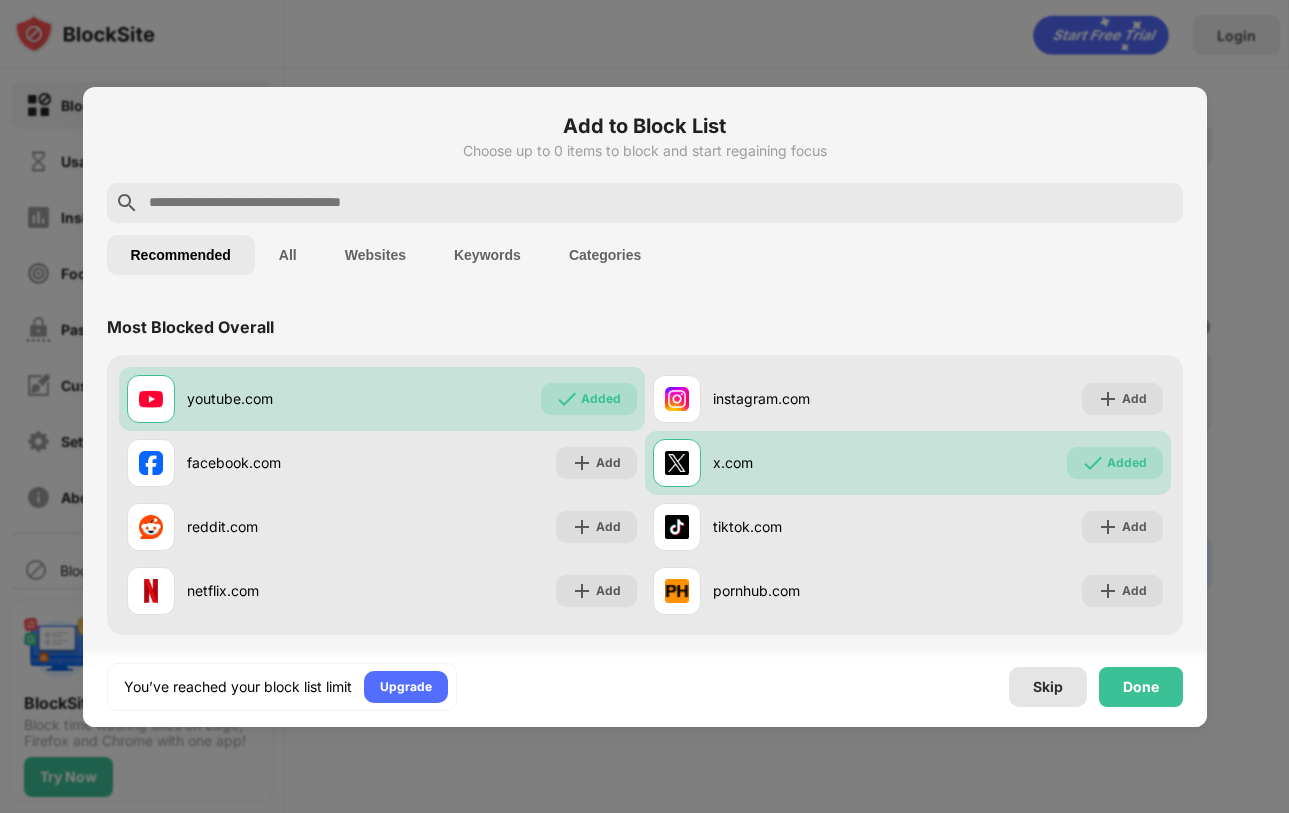click on "Skip" at bounding box center [1048, 687] 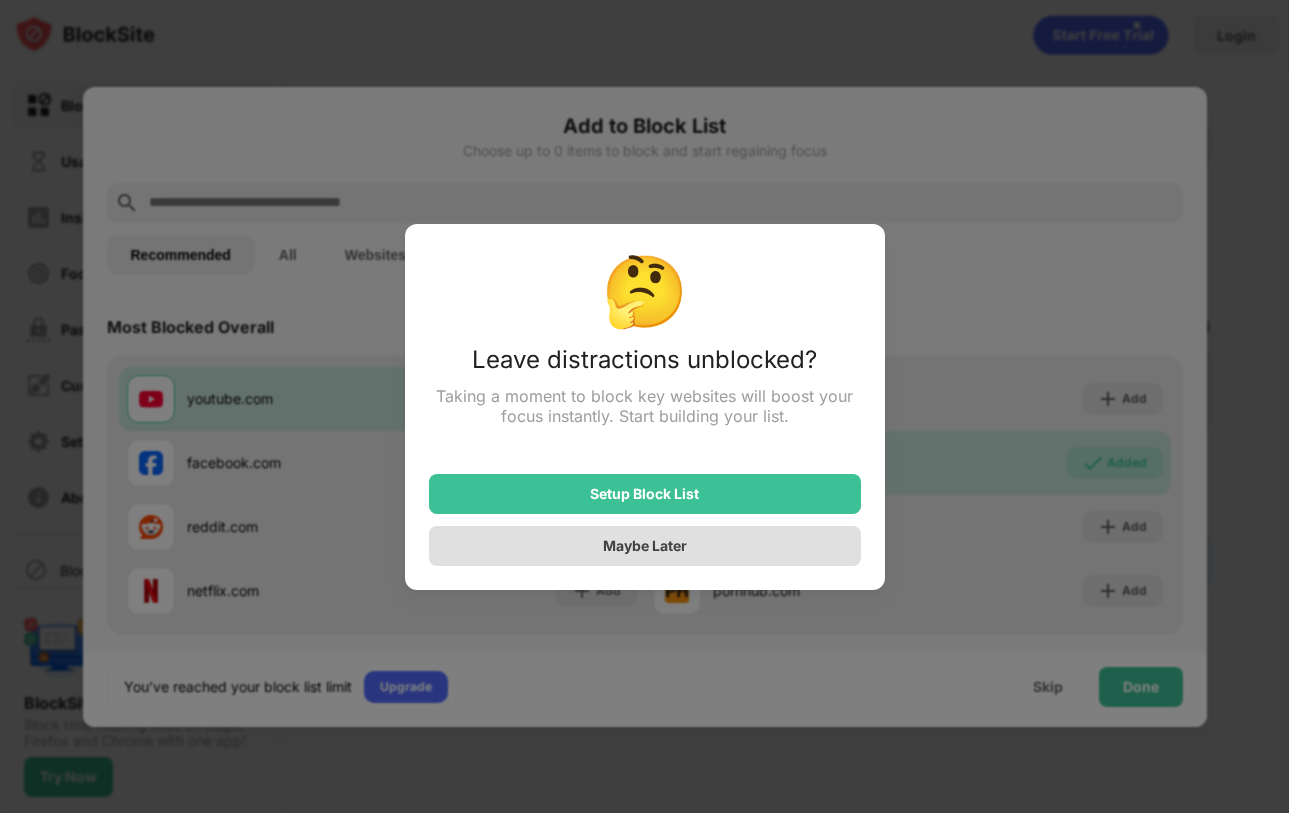 click on "Maybe Later" at bounding box center (645, 545) 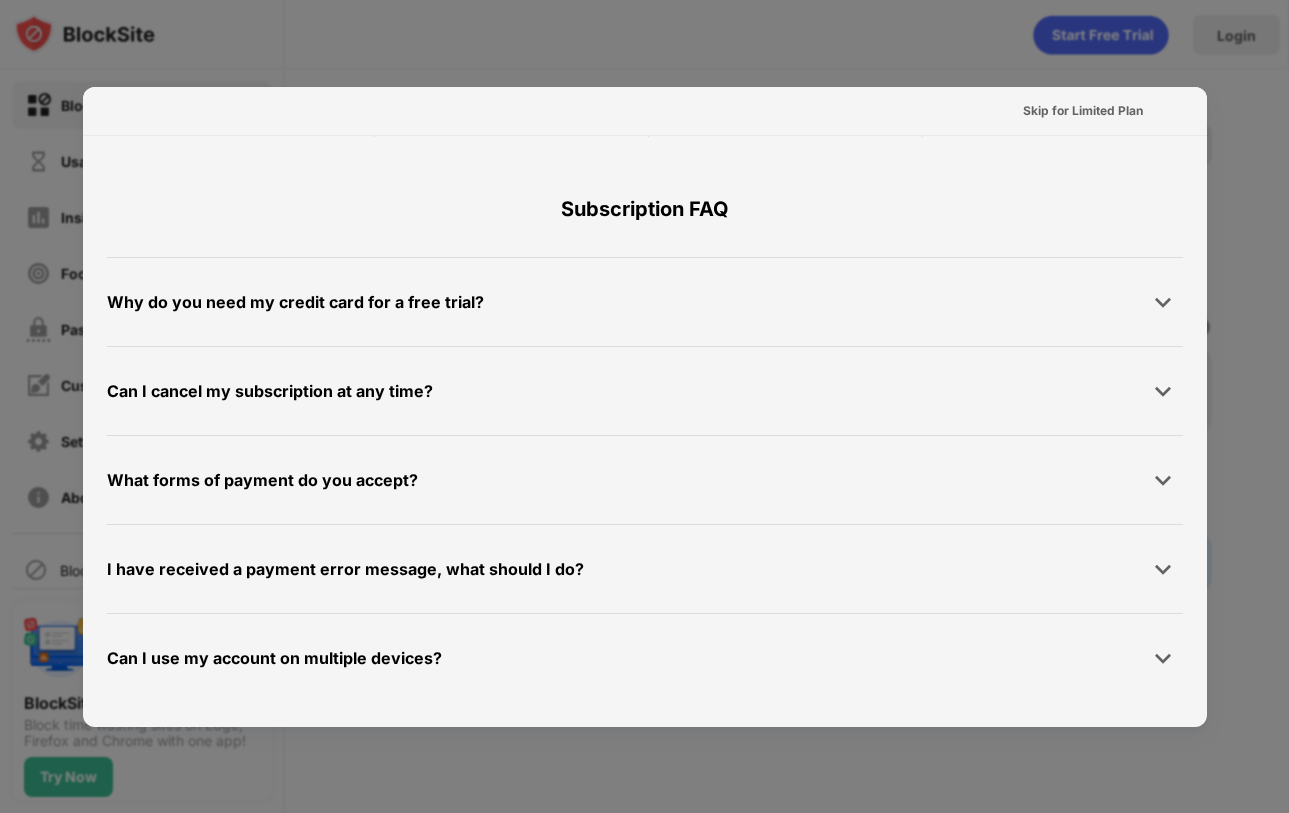 scroll, scrollTop: 0, scrollLeft: 0, axis: both 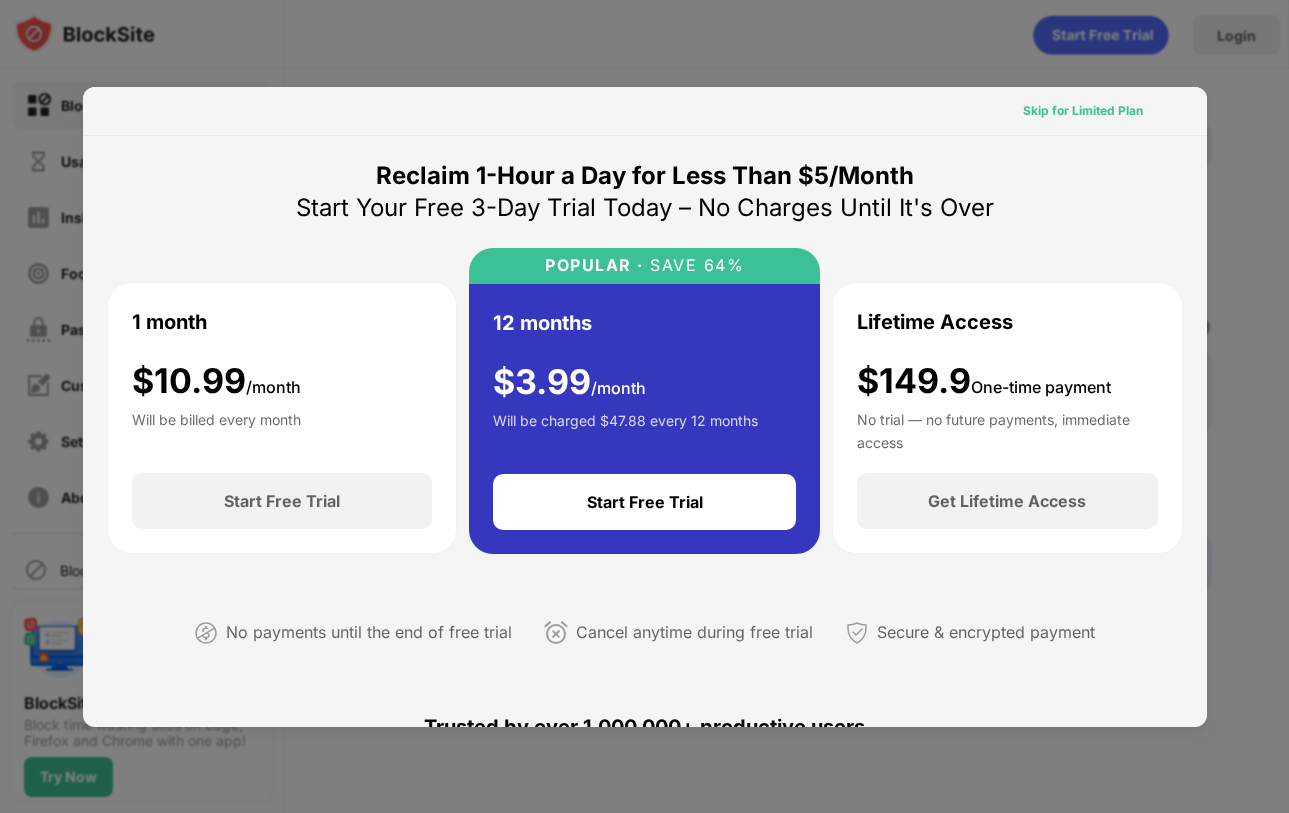 click on "Skip for Limited Plan" at bounding box center (1083, 111) 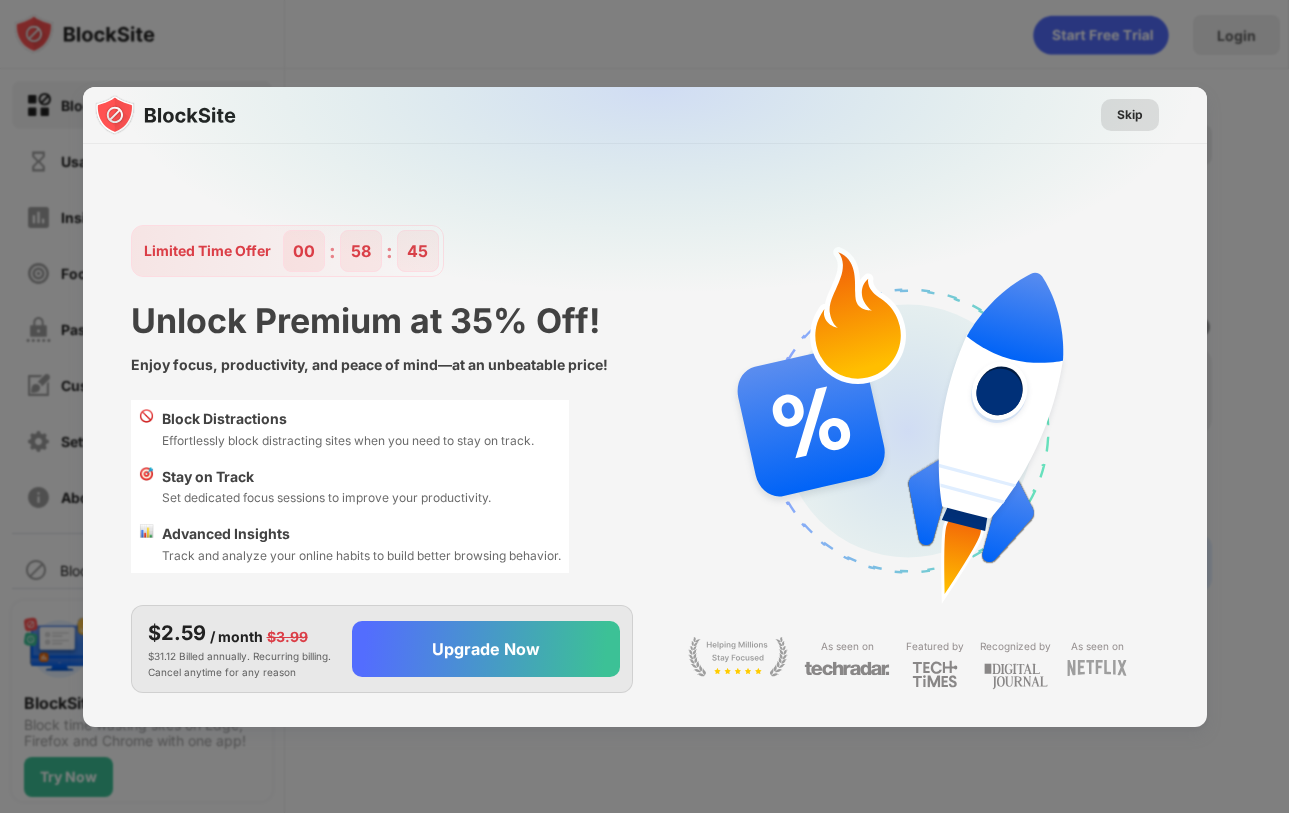 click on "Skip" at bounding box center [1130, 115] 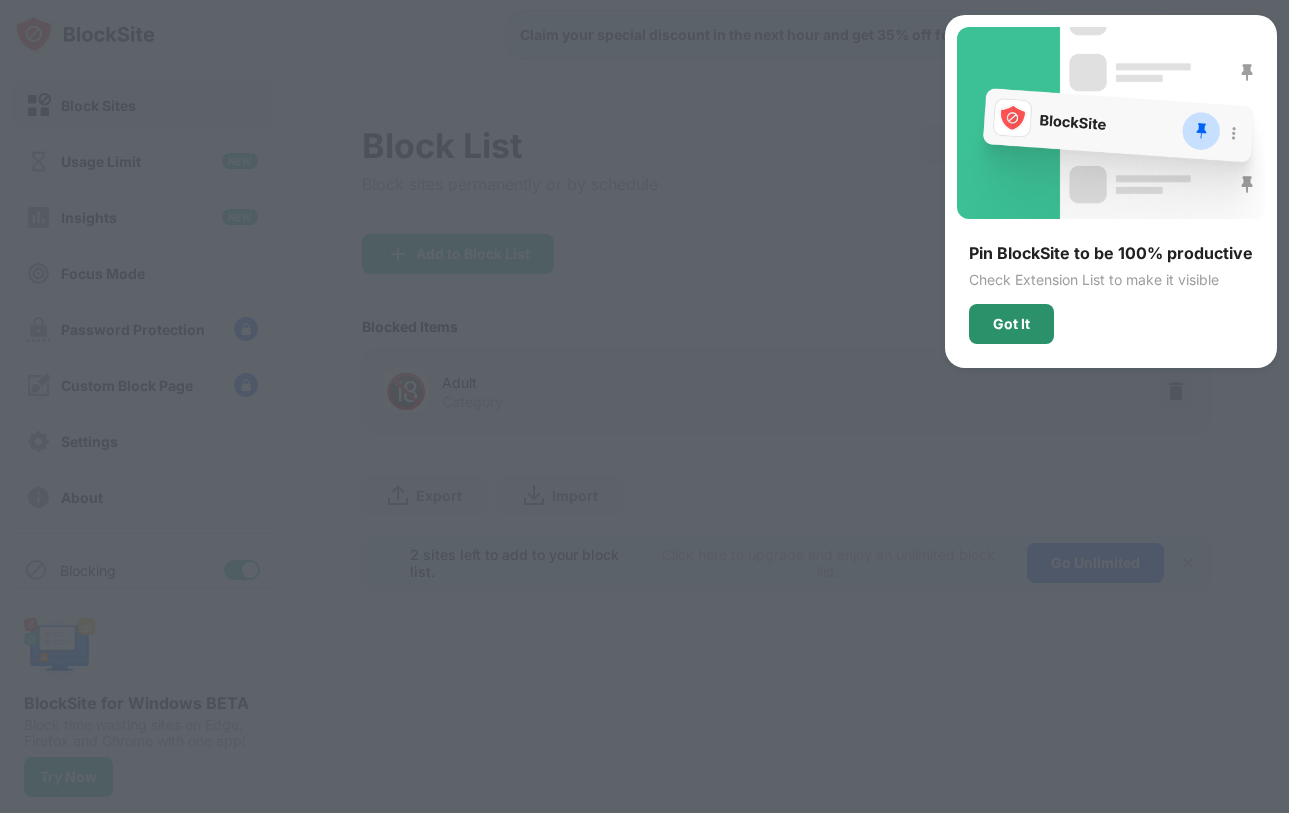 click on "Got It" at bounding box center [1011, 324] 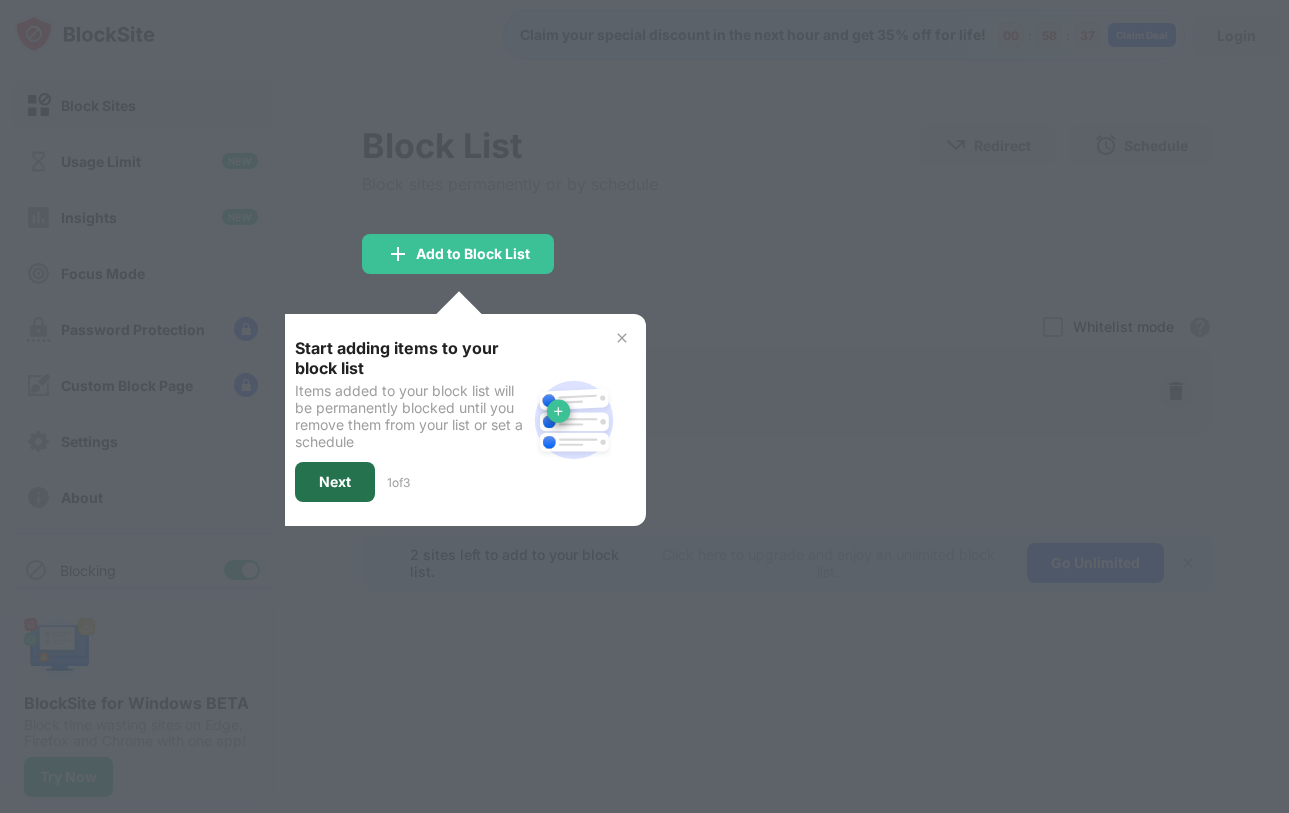 click on "Next" at bounding box center [335, 482] 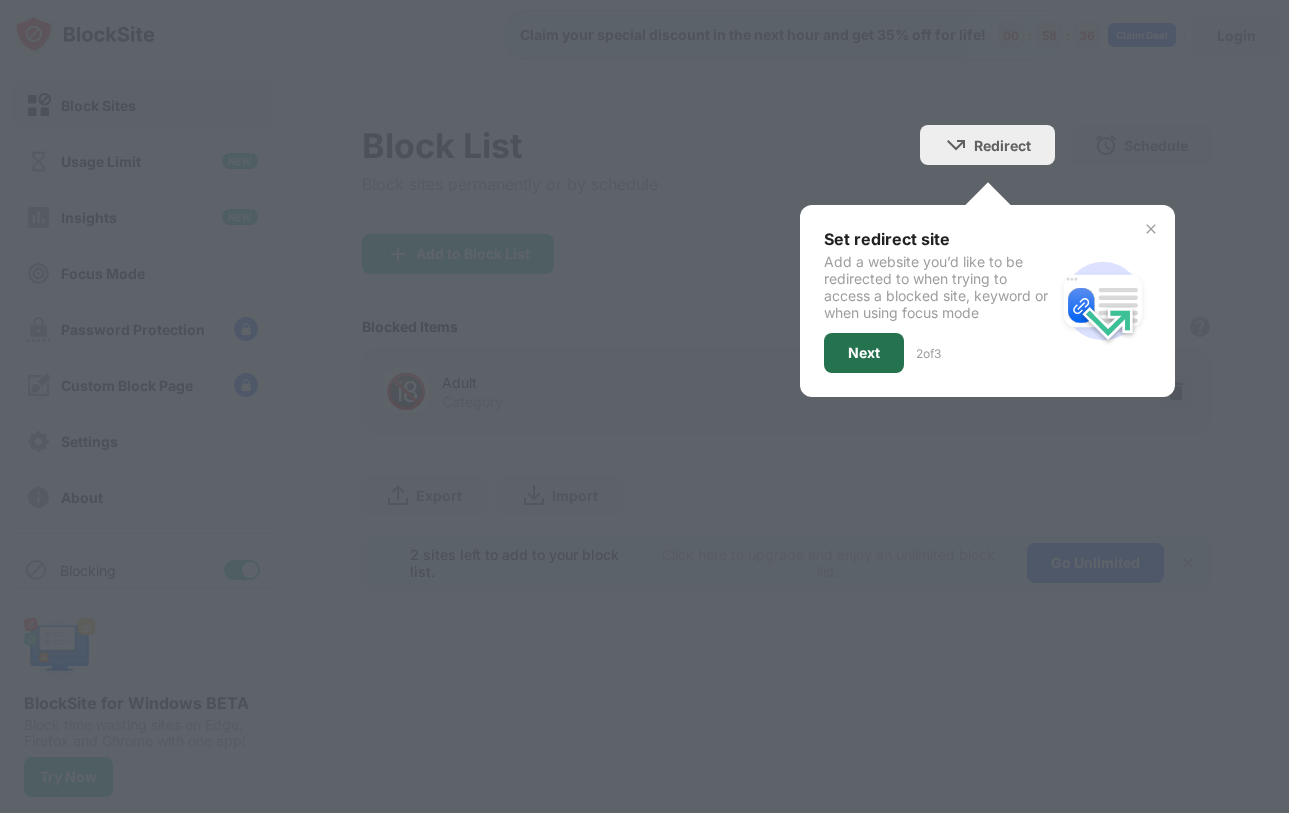 click on "Next" at bounding box center (864, 353) 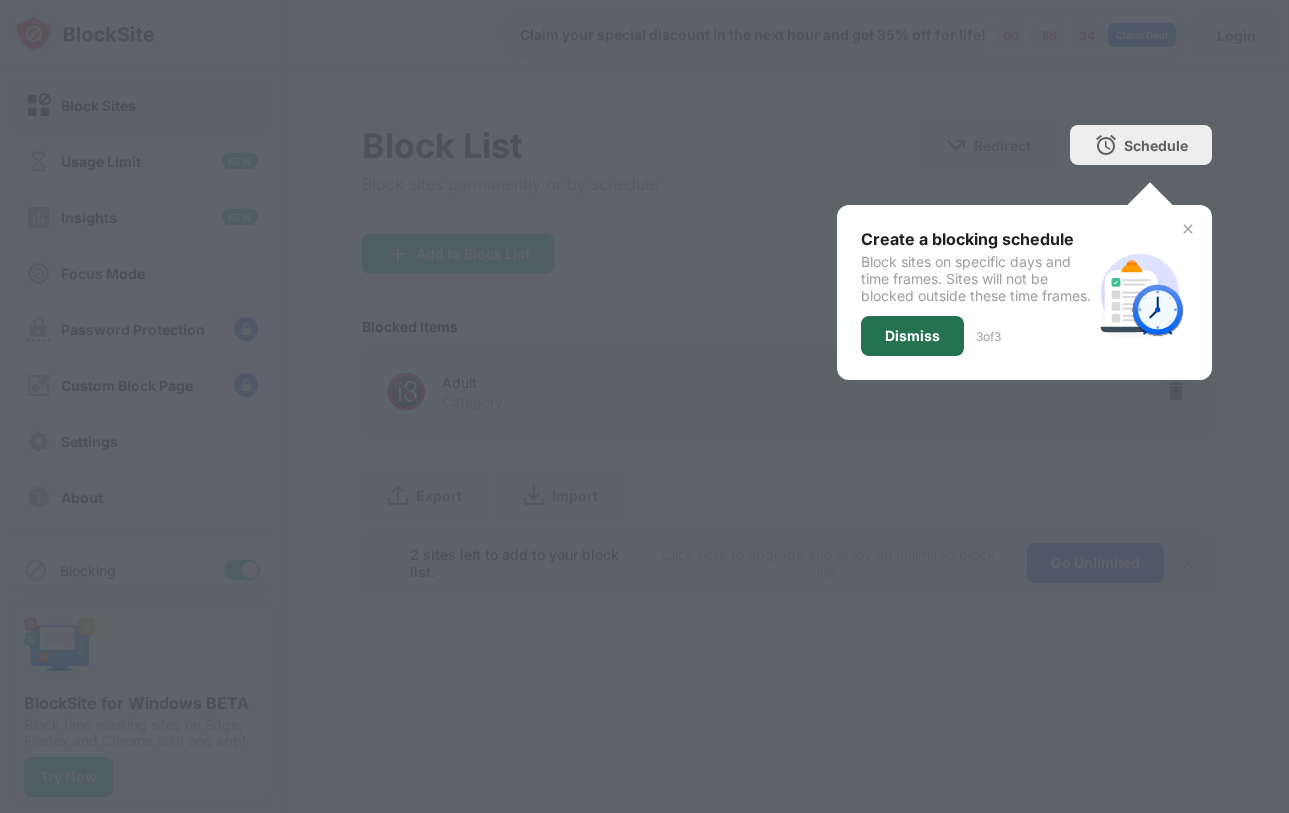 click on "Dismiss" at bounding box center (912, 336) 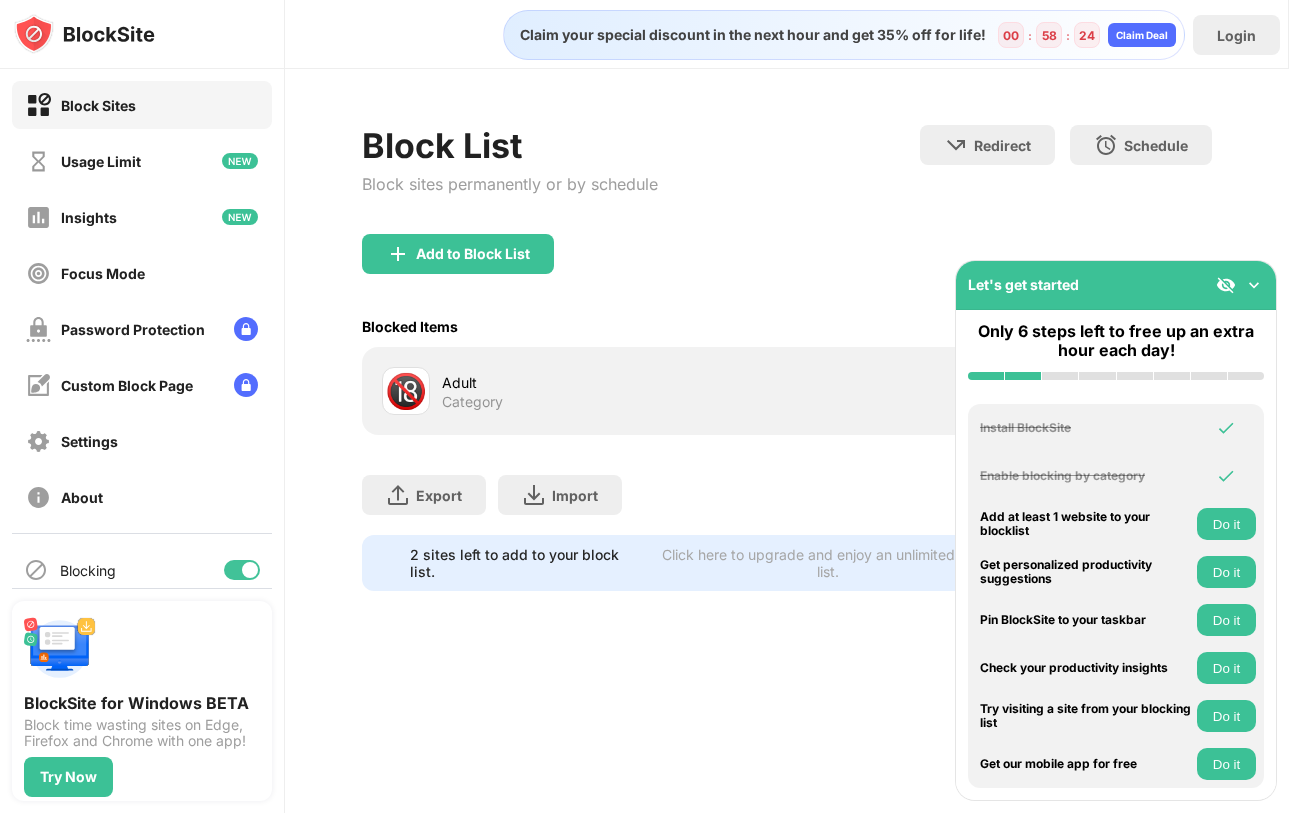 click on "Do it" at bounding box center (1226, 524) 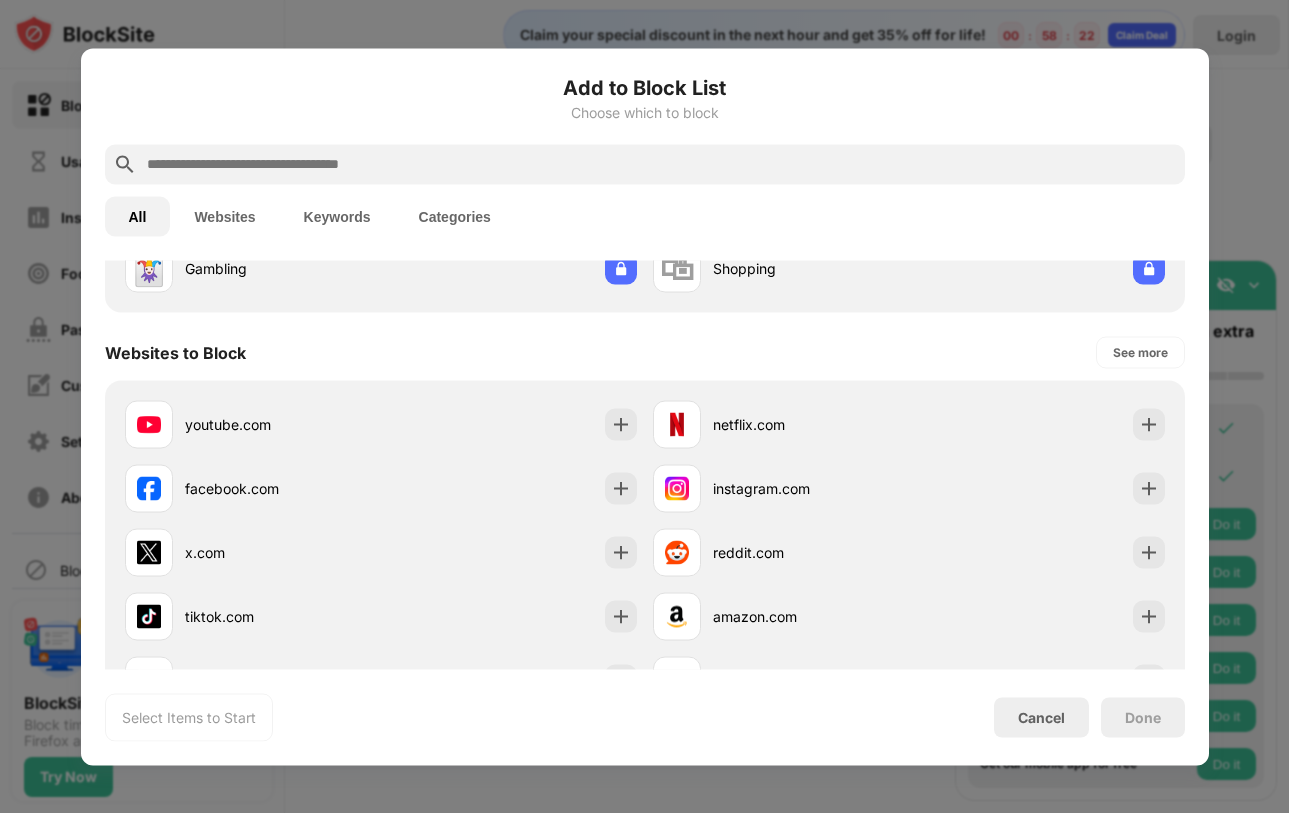 scroll, scrollTop: 284, scrollLeft: 0, axis: vertical 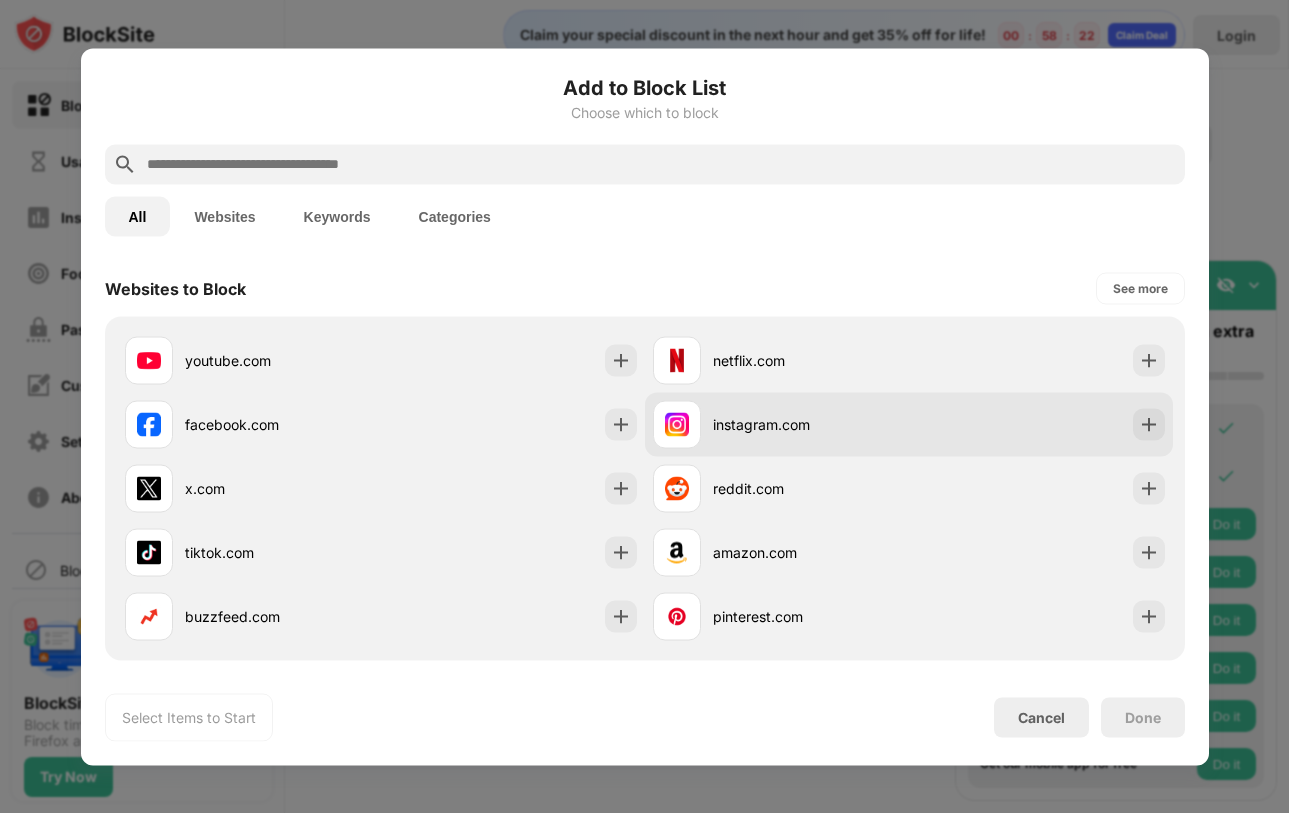 click on "instagram.com" at bounding box center [811, 424] 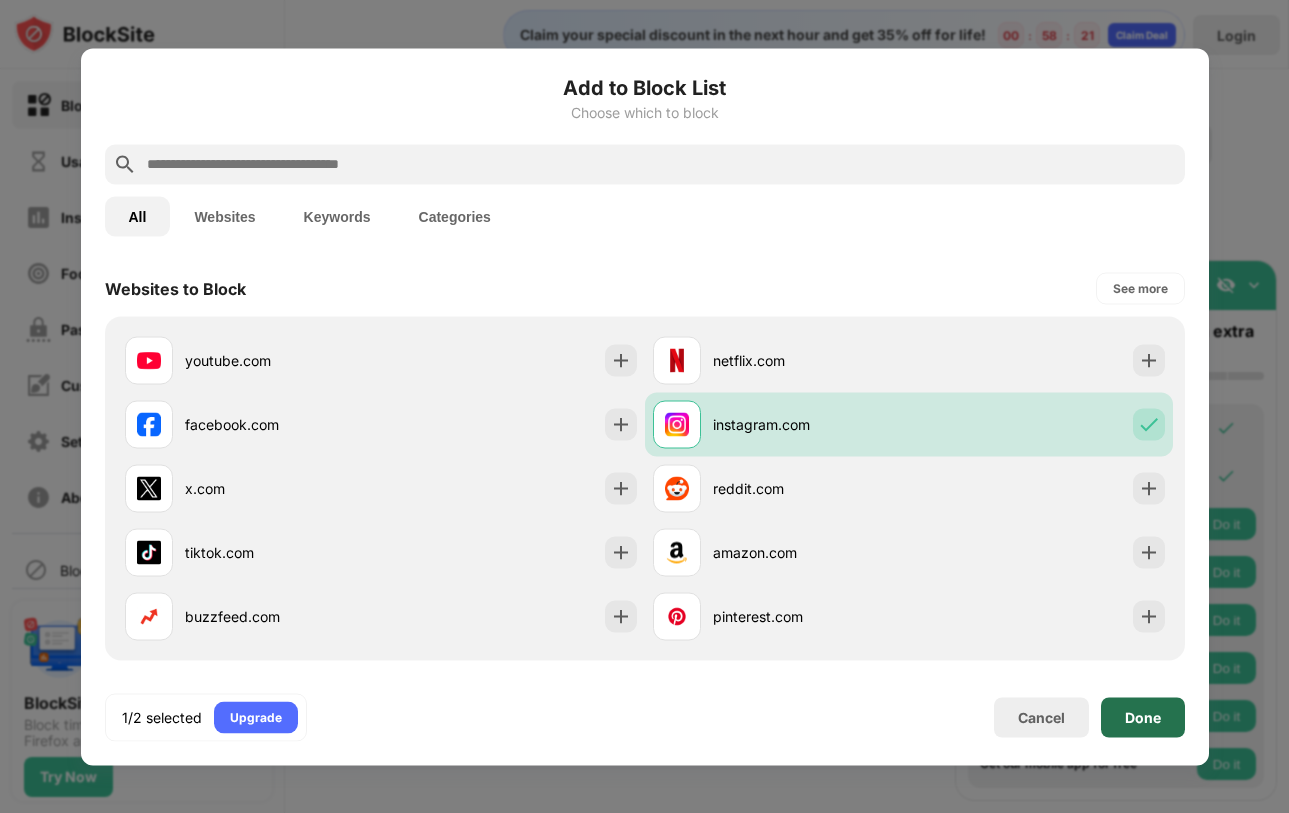 click on "Done" at bounding box center [1143, 717] 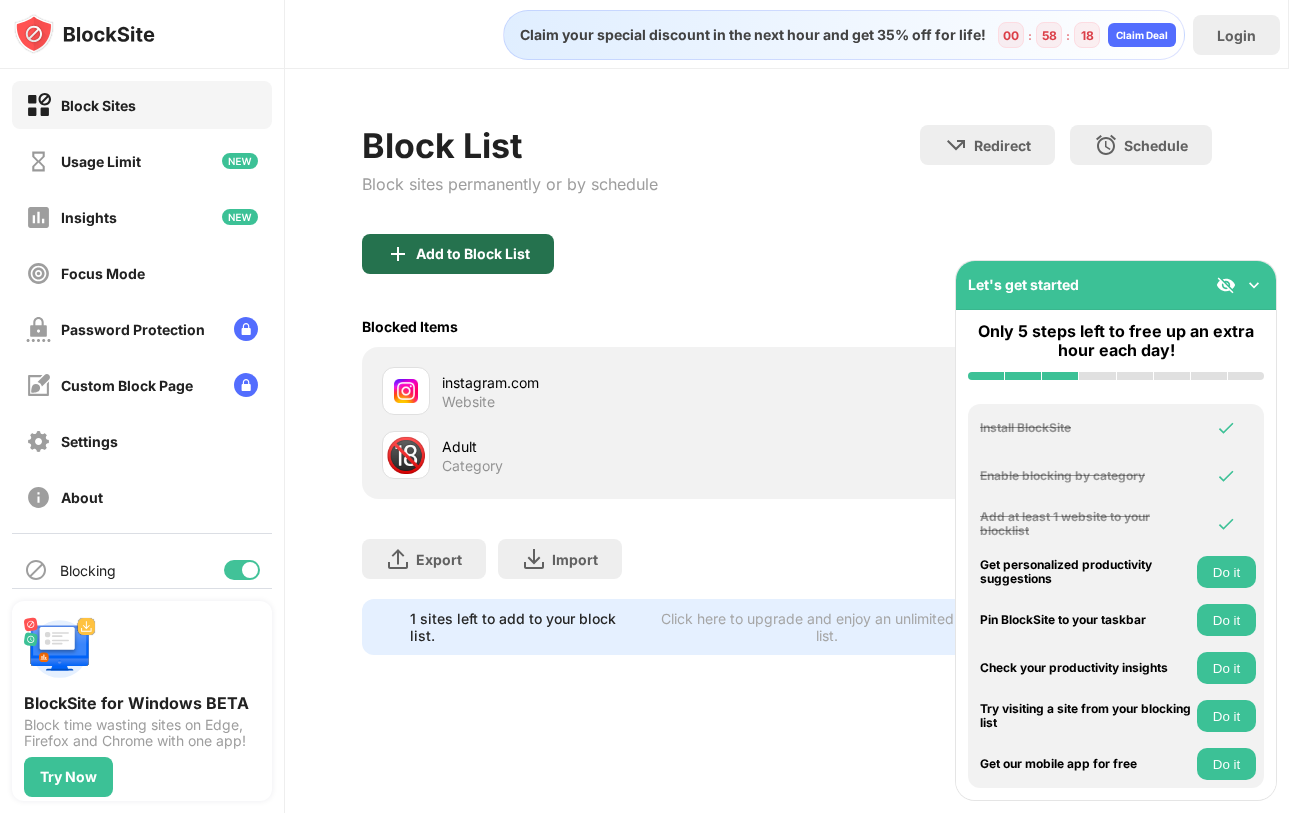 click on "Add to Block List" at bounding box center (458, 254) 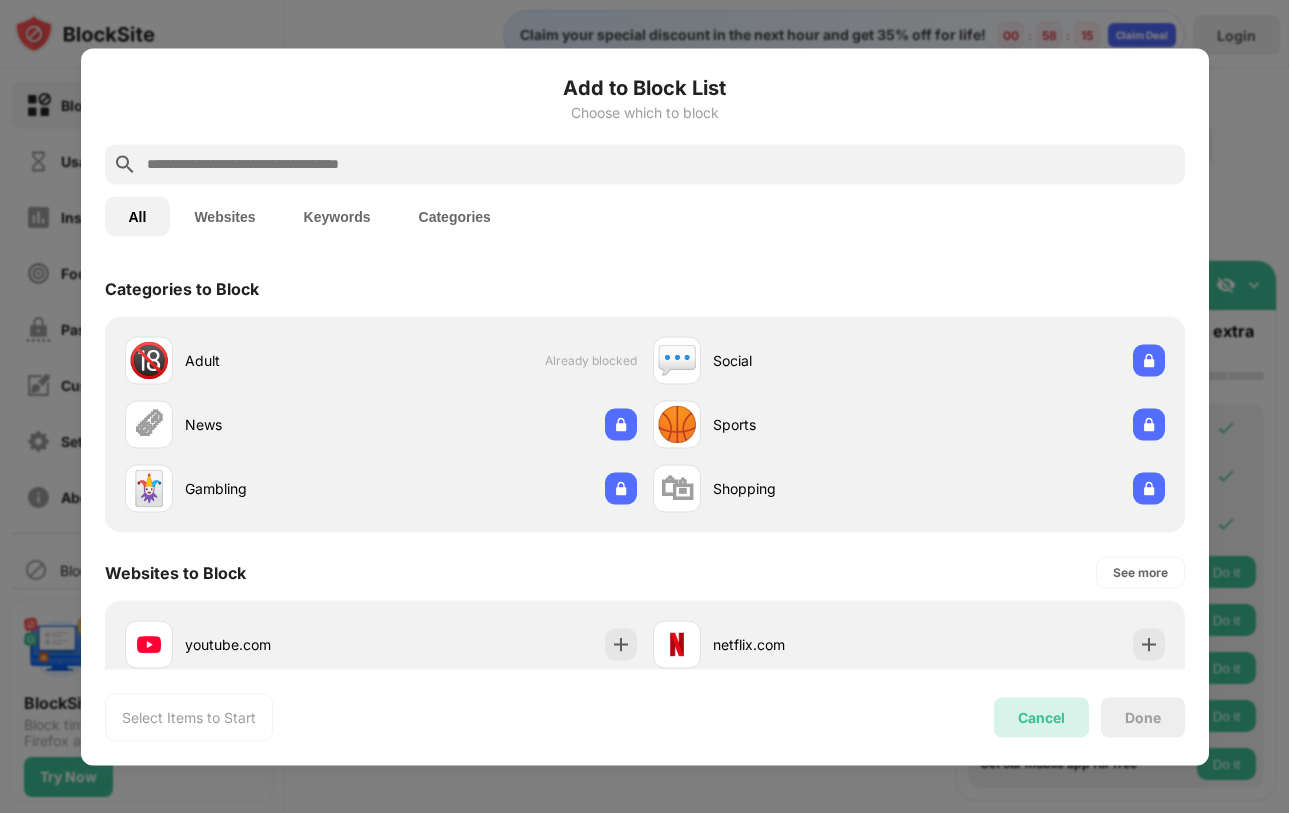 click on "Cancel" at bounding box center [1041, 717] 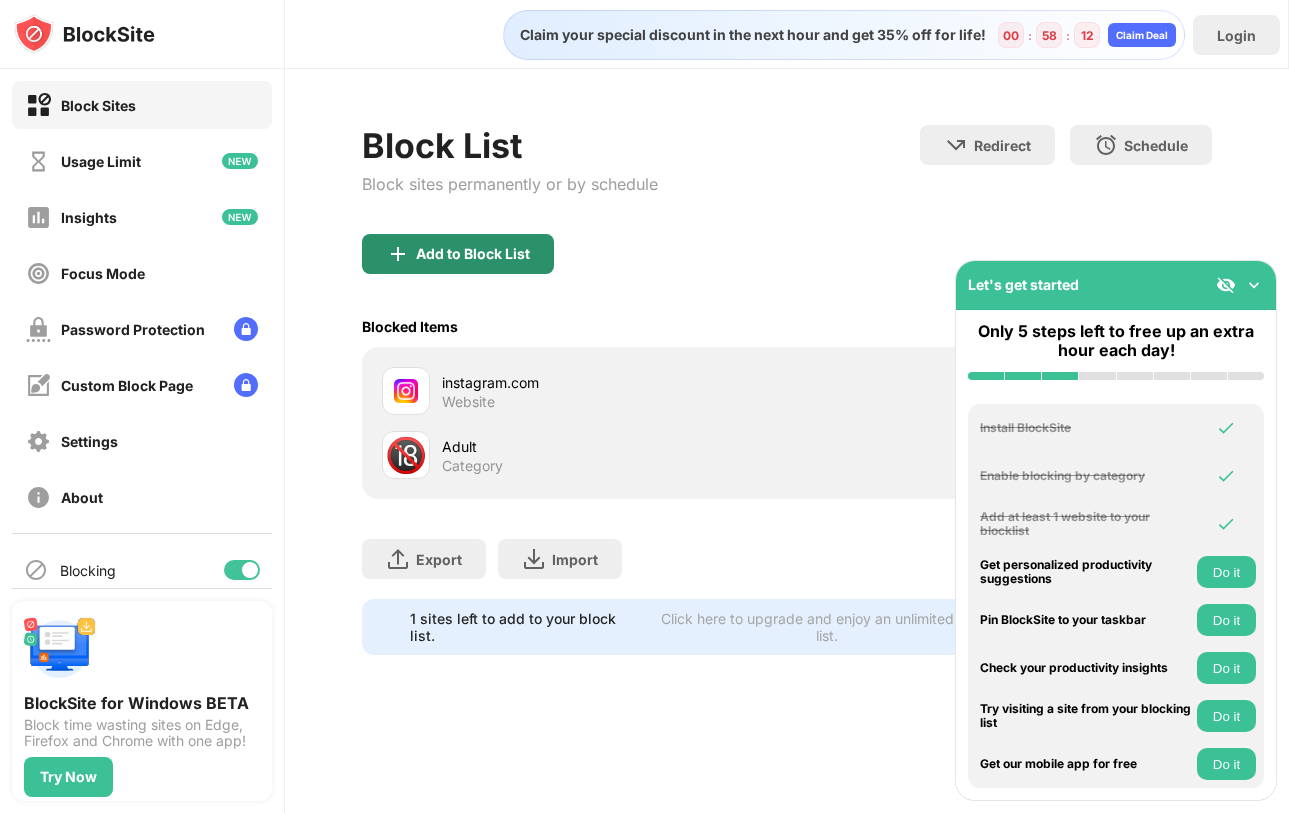 click on "Add to Block List" at bounding box center [458, 254] 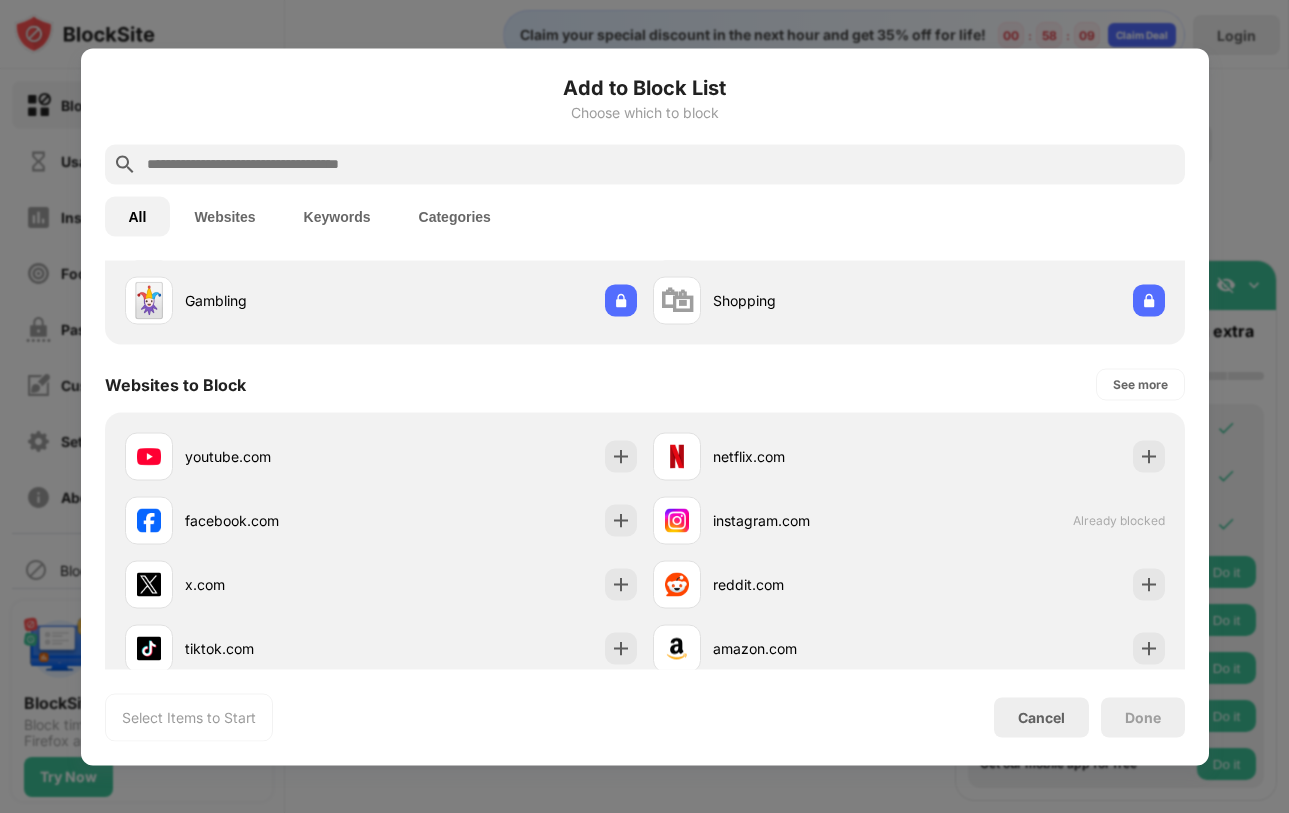 scroll, scrollTop: 212, scrollLeft: 0, axis: vertical 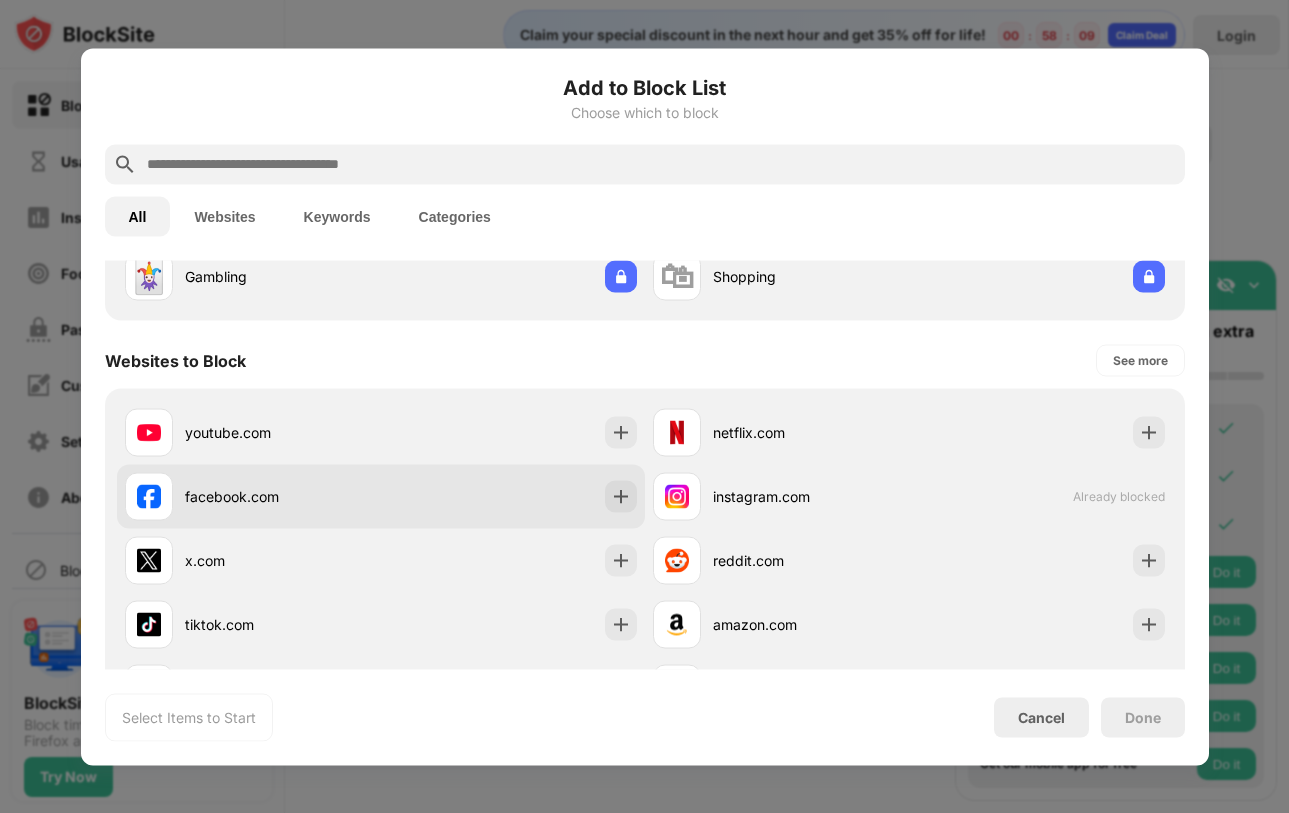 click on "facebook.com" at bounding box center [283, 496] 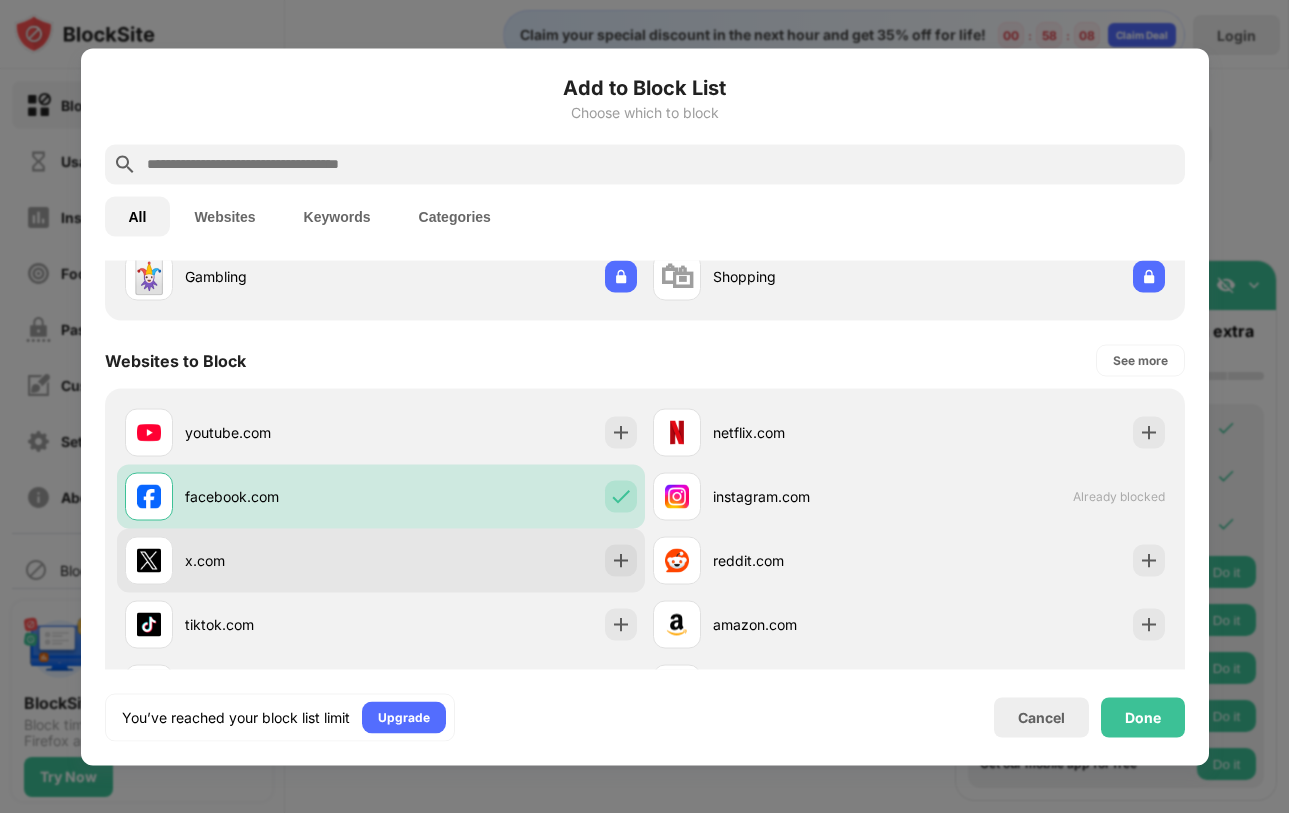 click on "x.com" at bounding box center [283, 560] 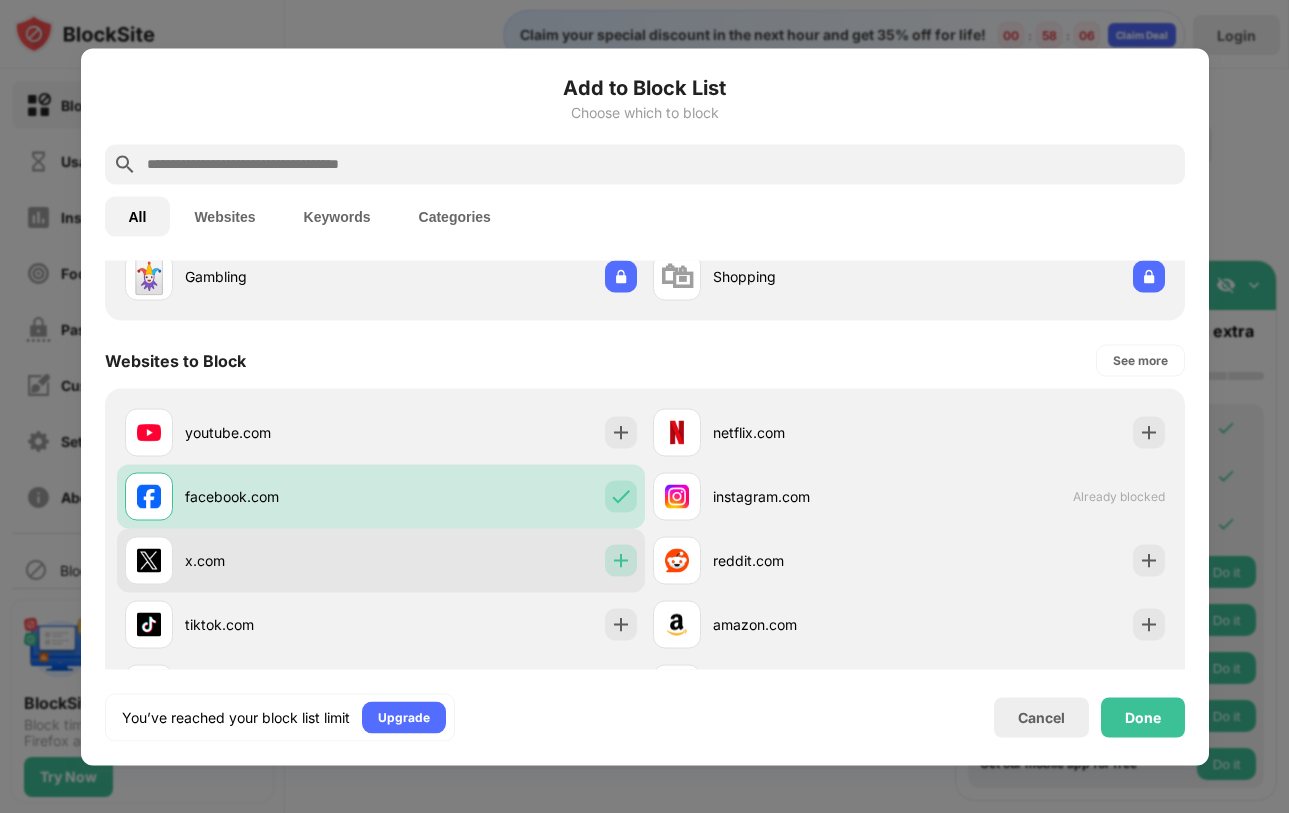 click at bounding box center [621, 560] 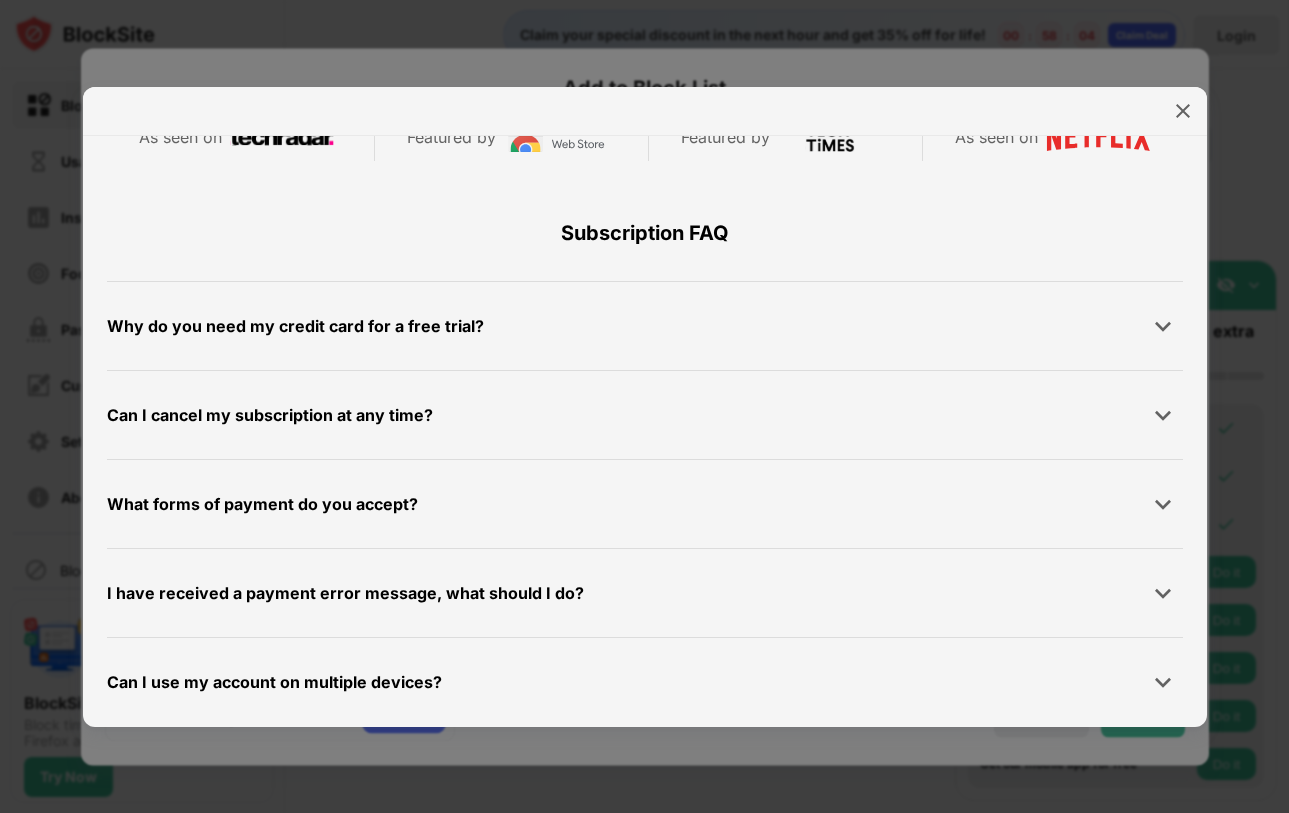 scroll, scrollTop: 0, scrollLeft: 0, axis: both 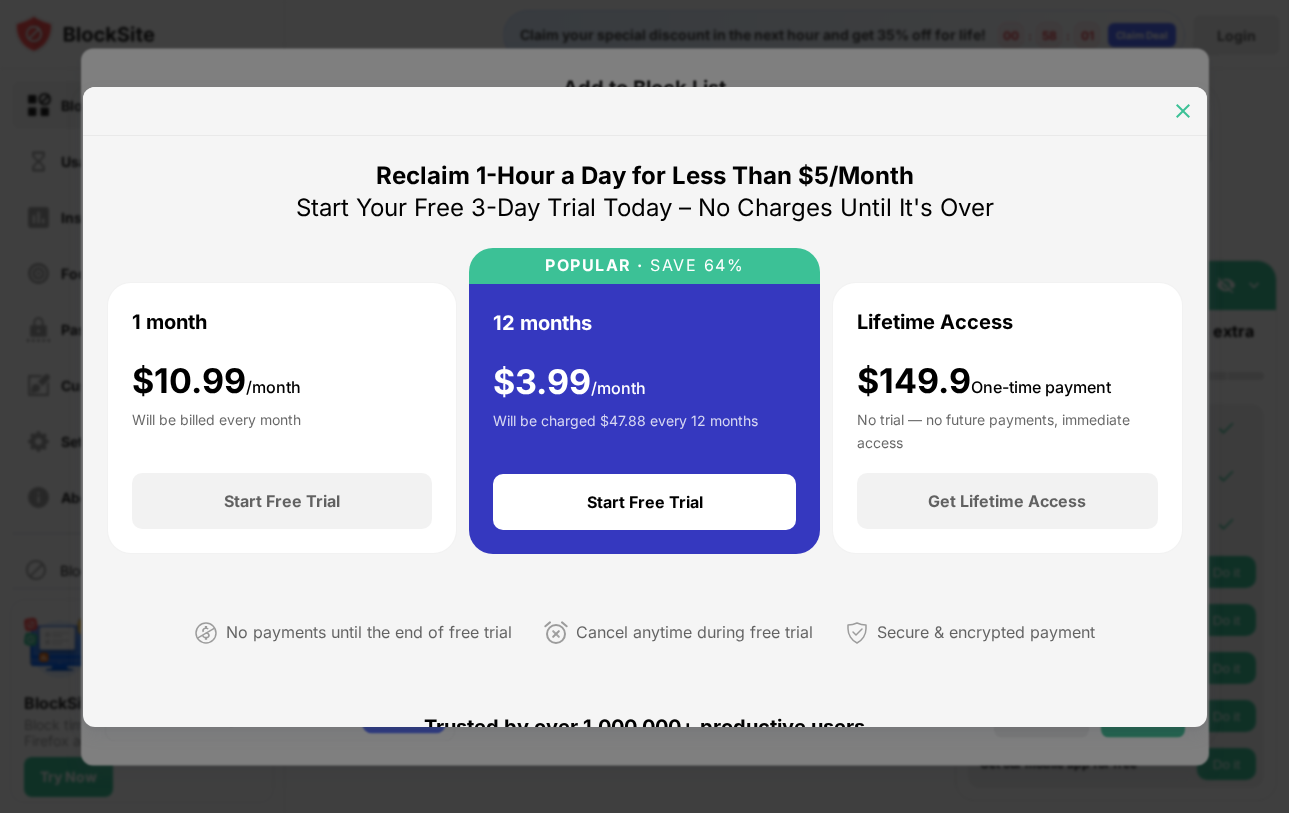 click at bounding box center [1183, 111] 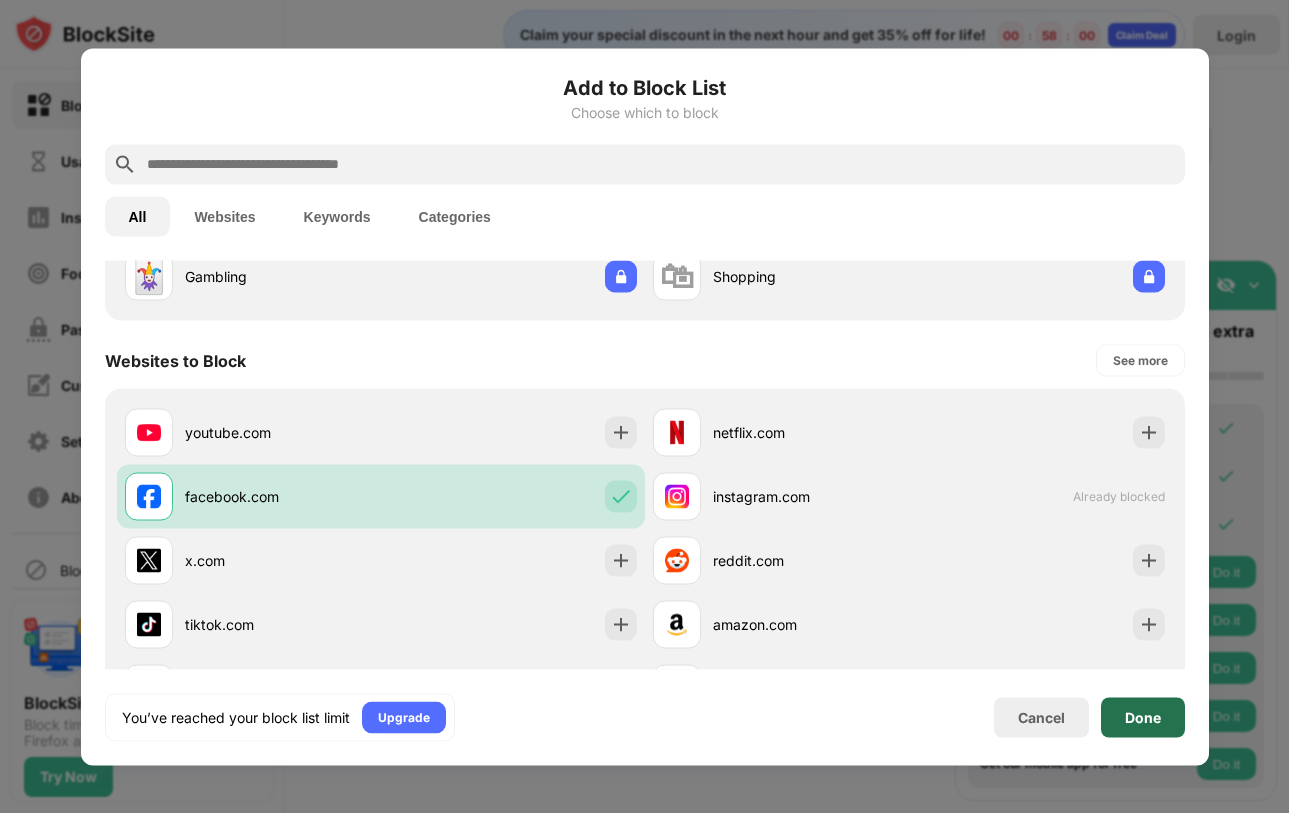 click on "Done" at bounding box center (1143, 717) 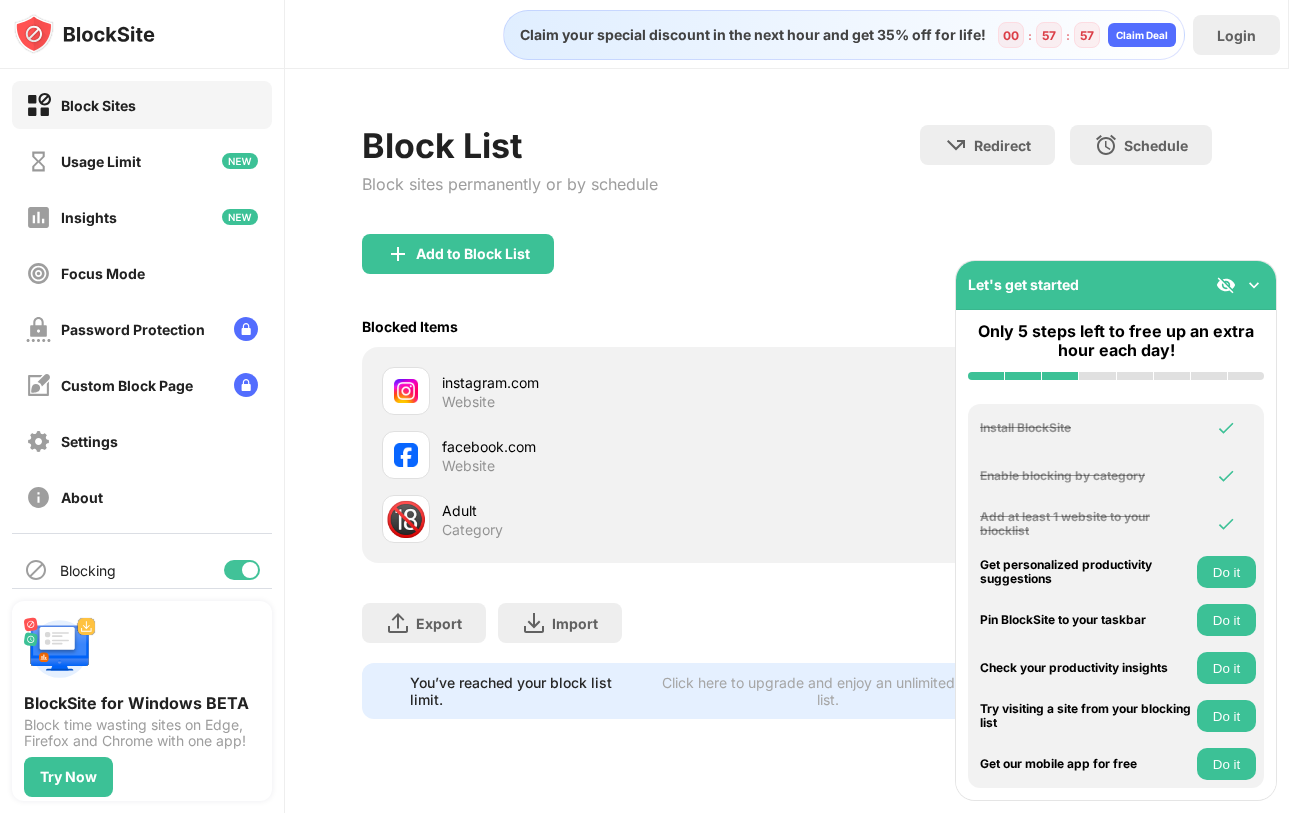 click on "Do it" at bounding box center [1226, 572] 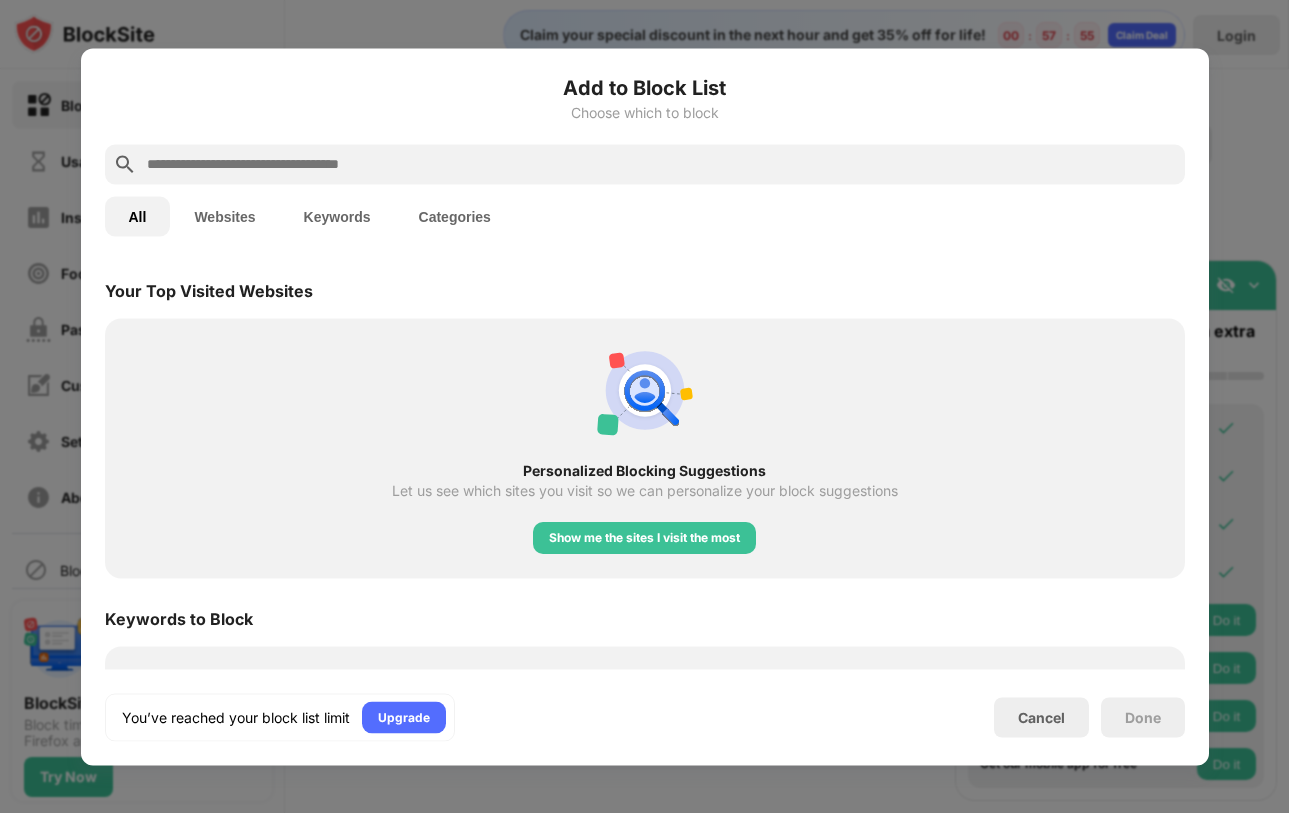 scroll, scrollTop: 696, scrollLeft: 0, axis: vertical 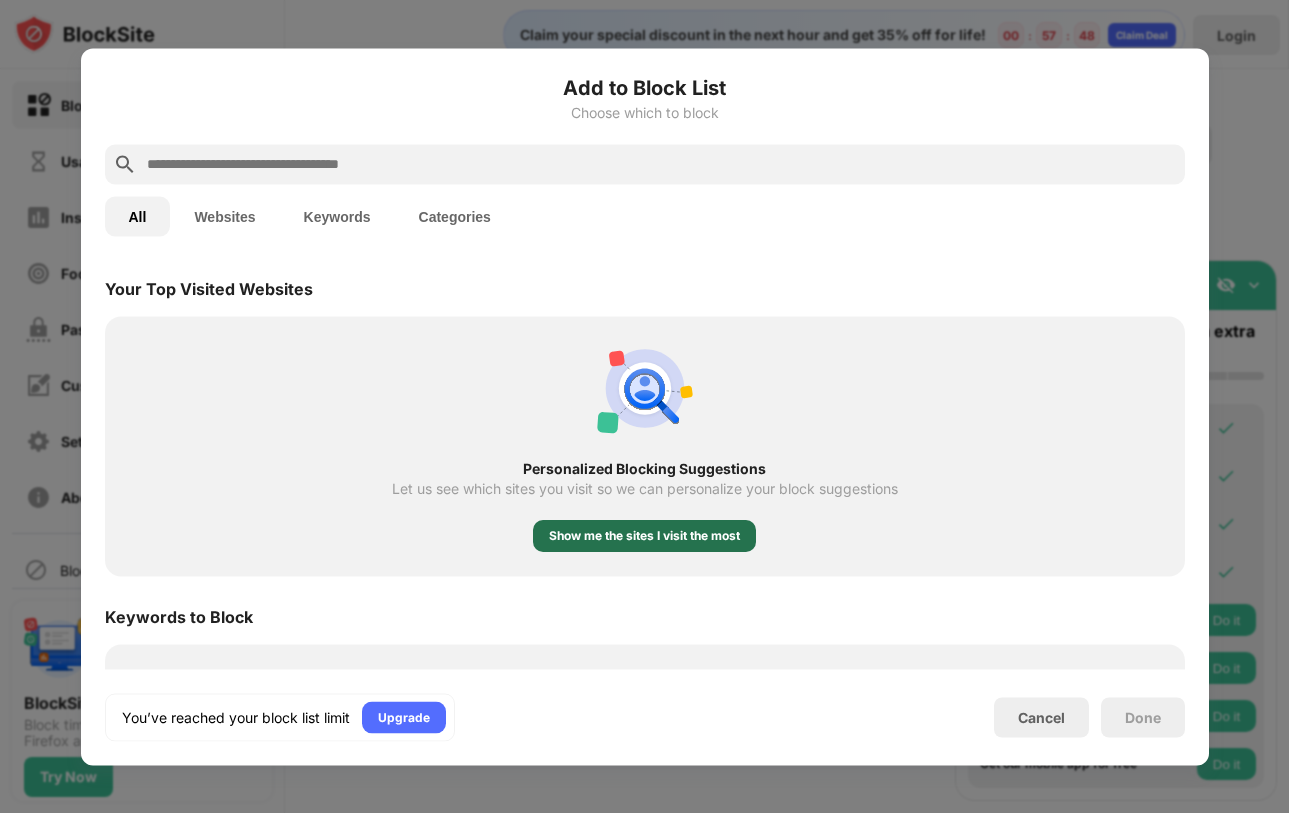 click on "Show me the sites I visit the most" at bounding box center (644, 536) 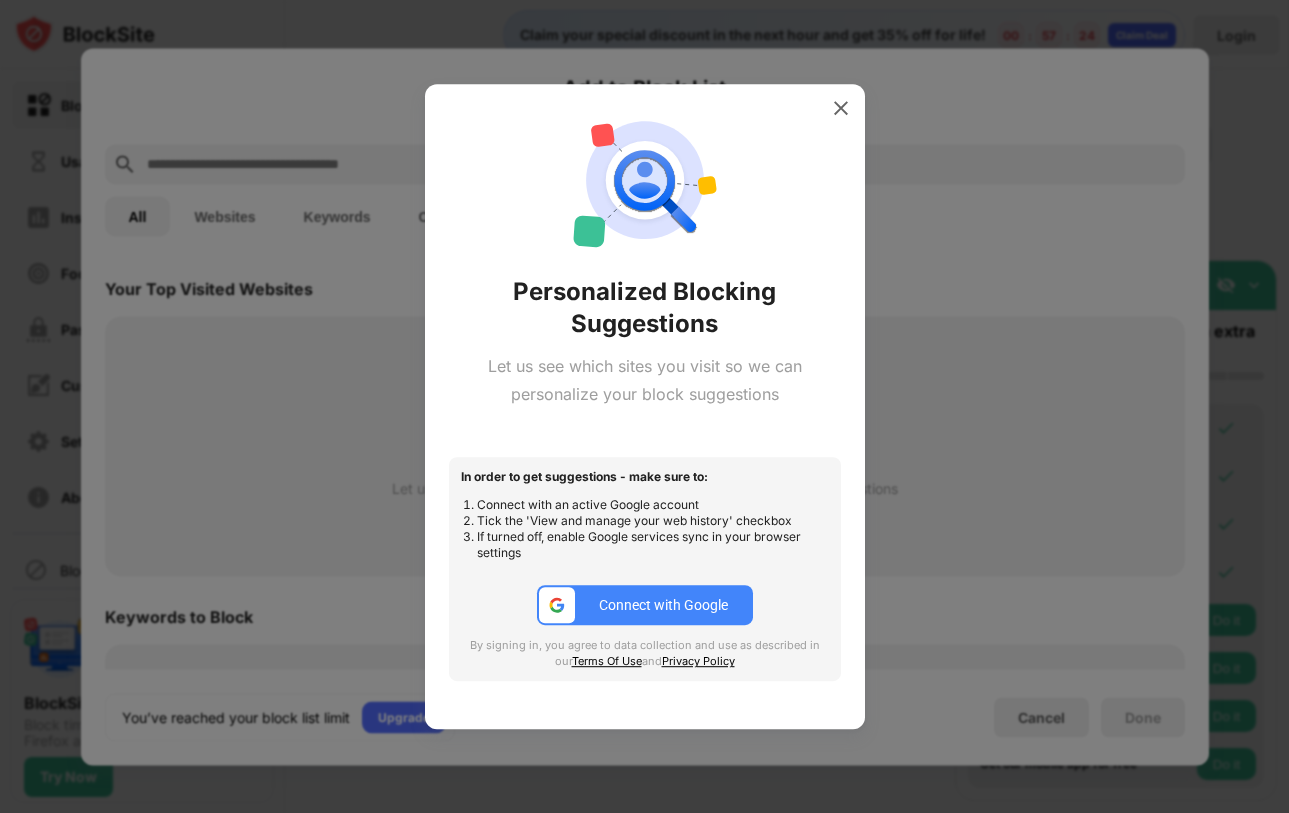 click on "Connect with Google" at bounding box center [663, 605] 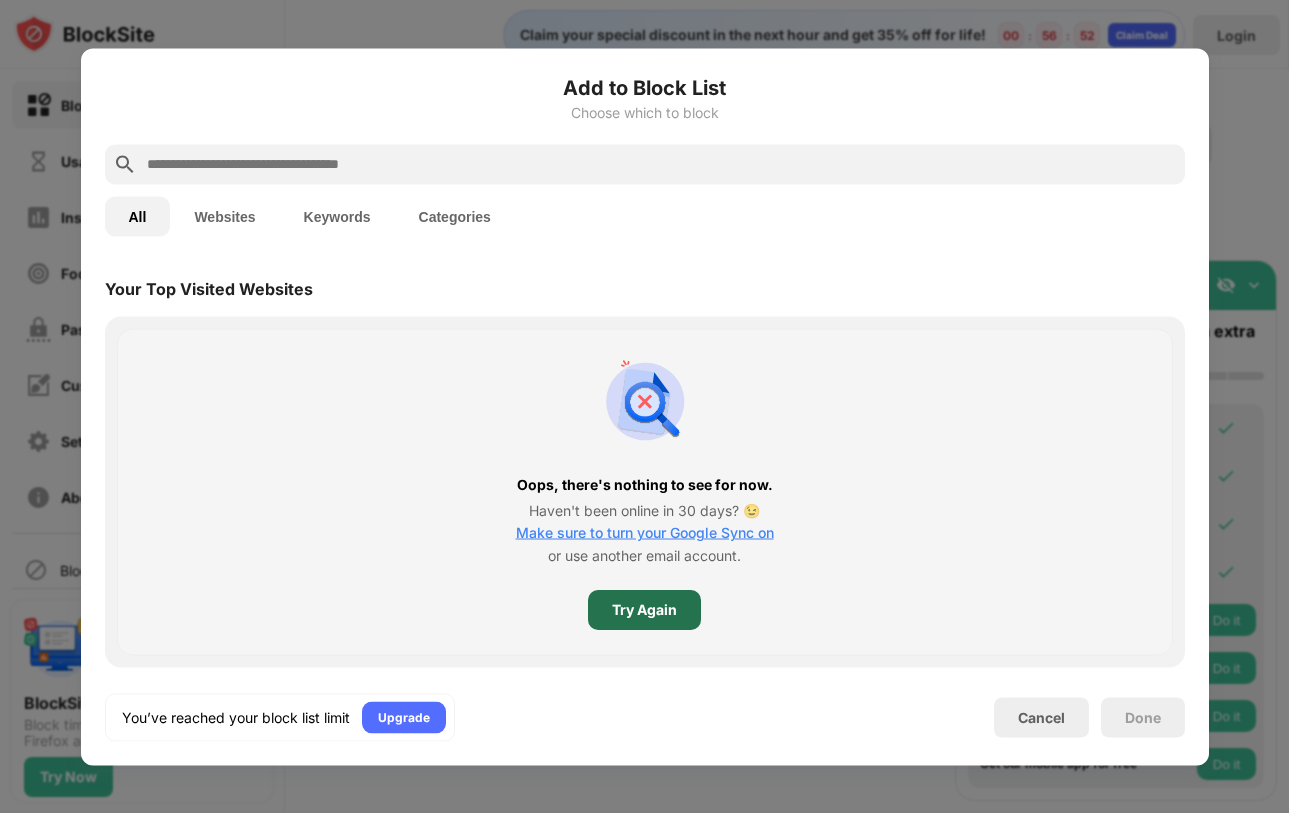 click on "Try Again" at bounding box center [644, 611] 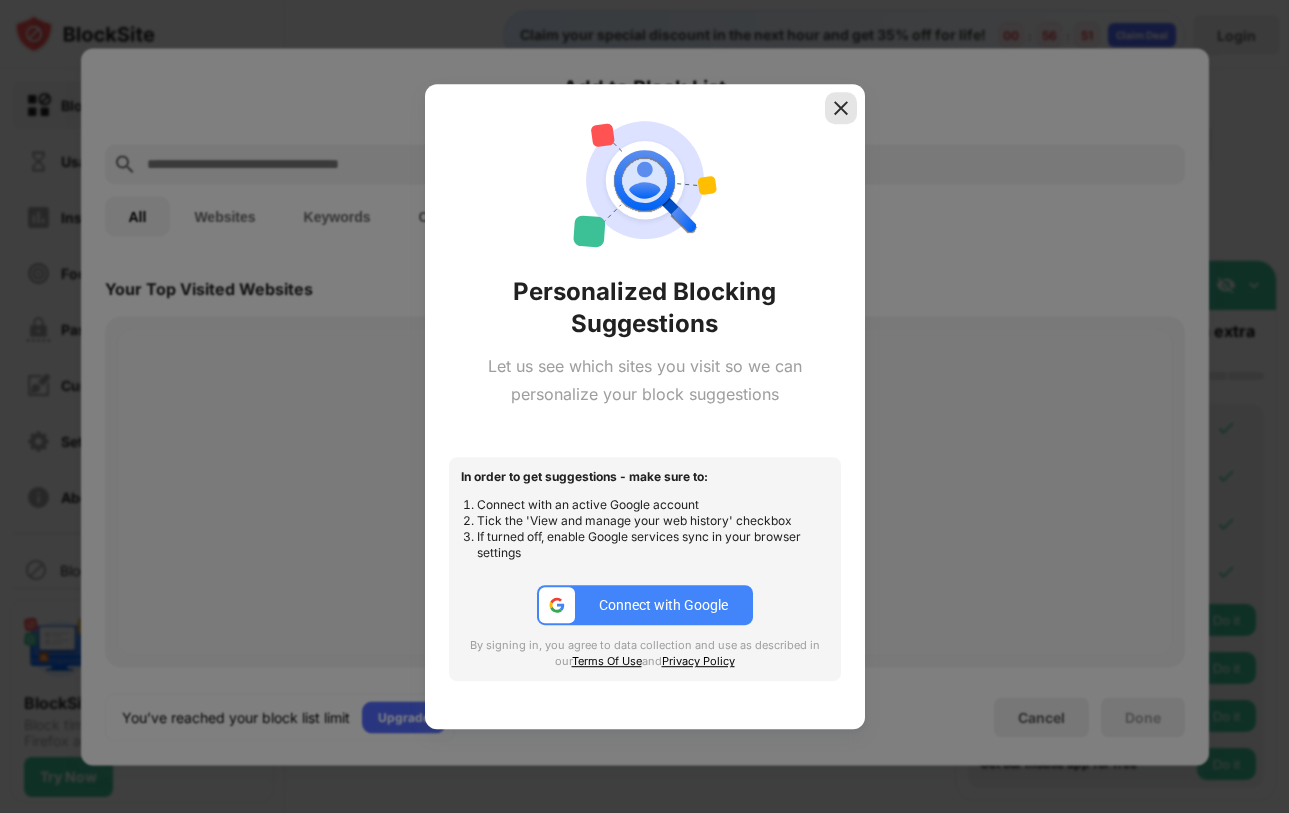 click at bounding box center (841, 108) 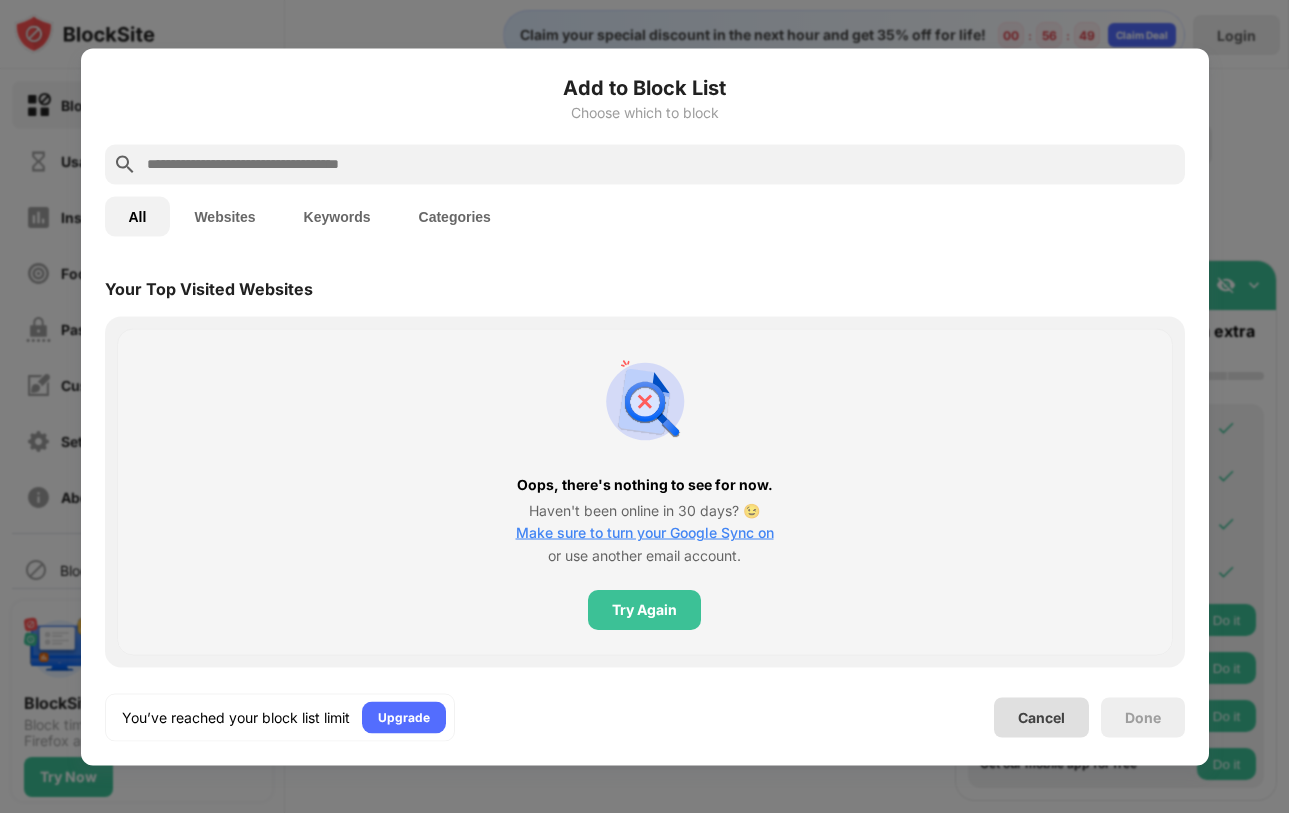 click on "Cancel" at bounding box center [1041, 717] 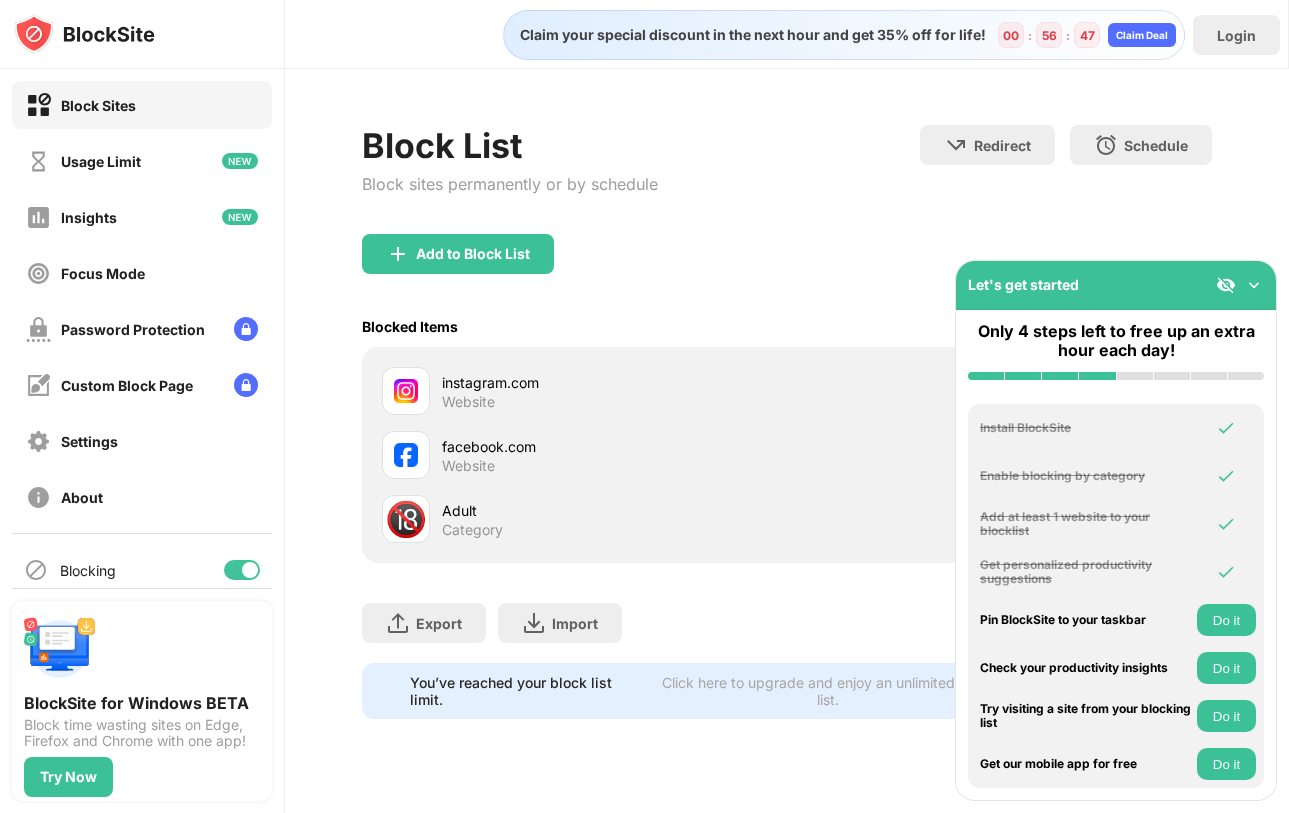 click on "Do it" at bounding box center [1226, 620] 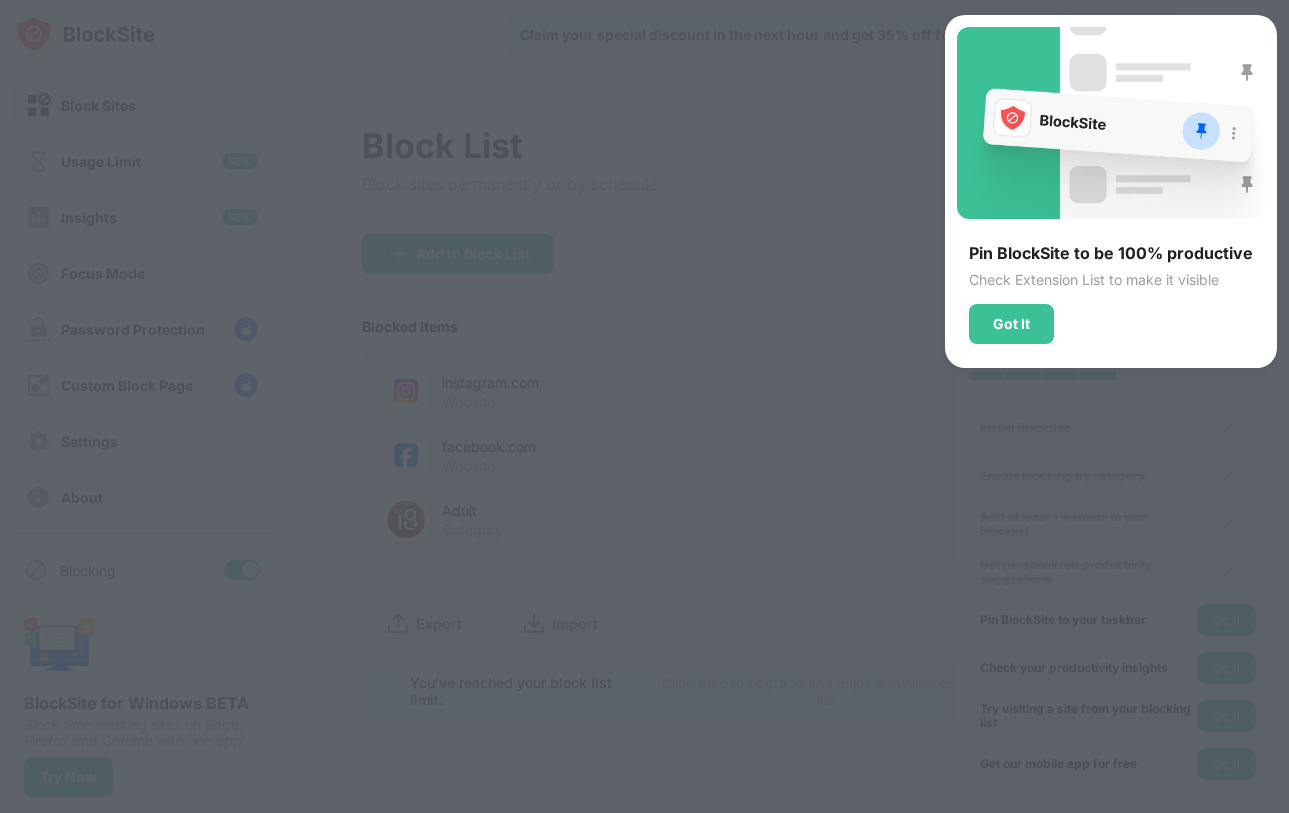 click at bounding box center (644, 406) 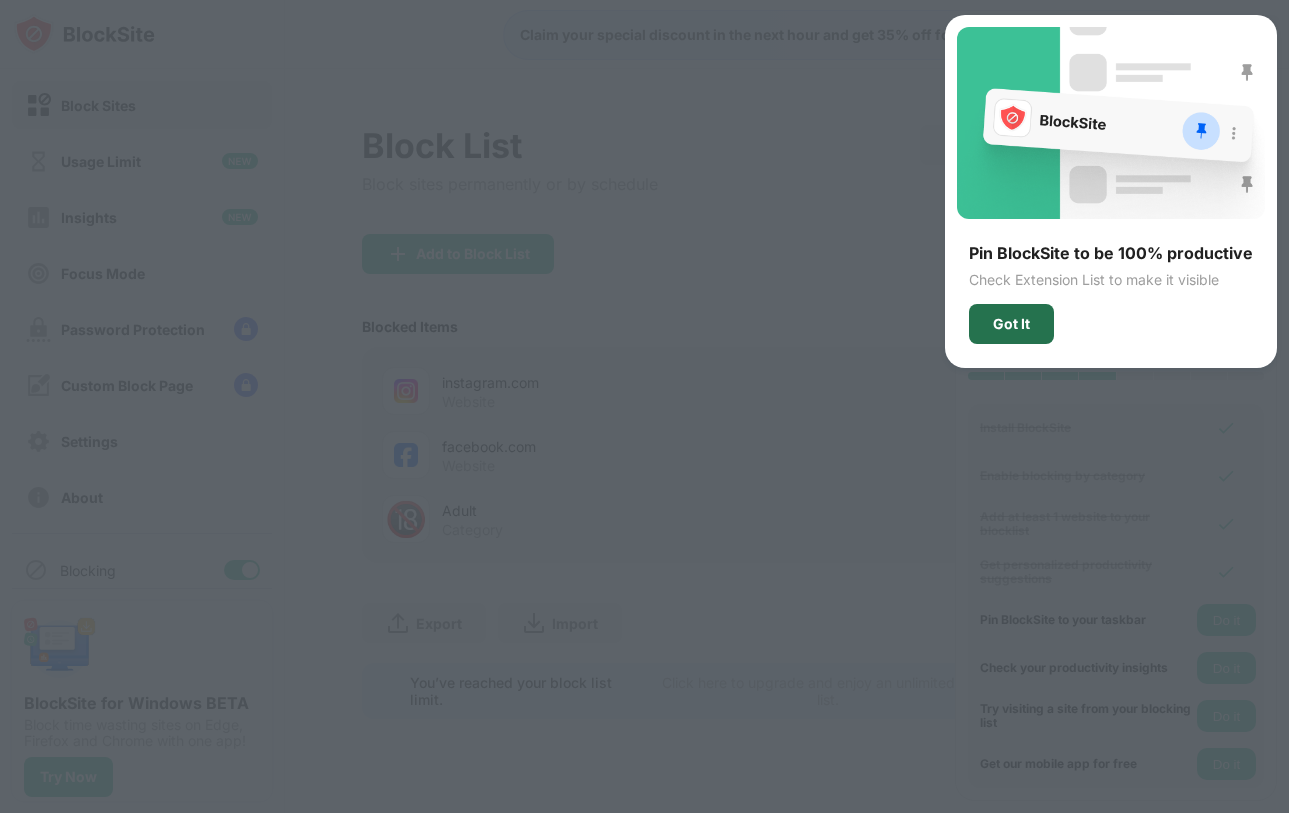 click on "Got It" at bounding box center [1011, 324] 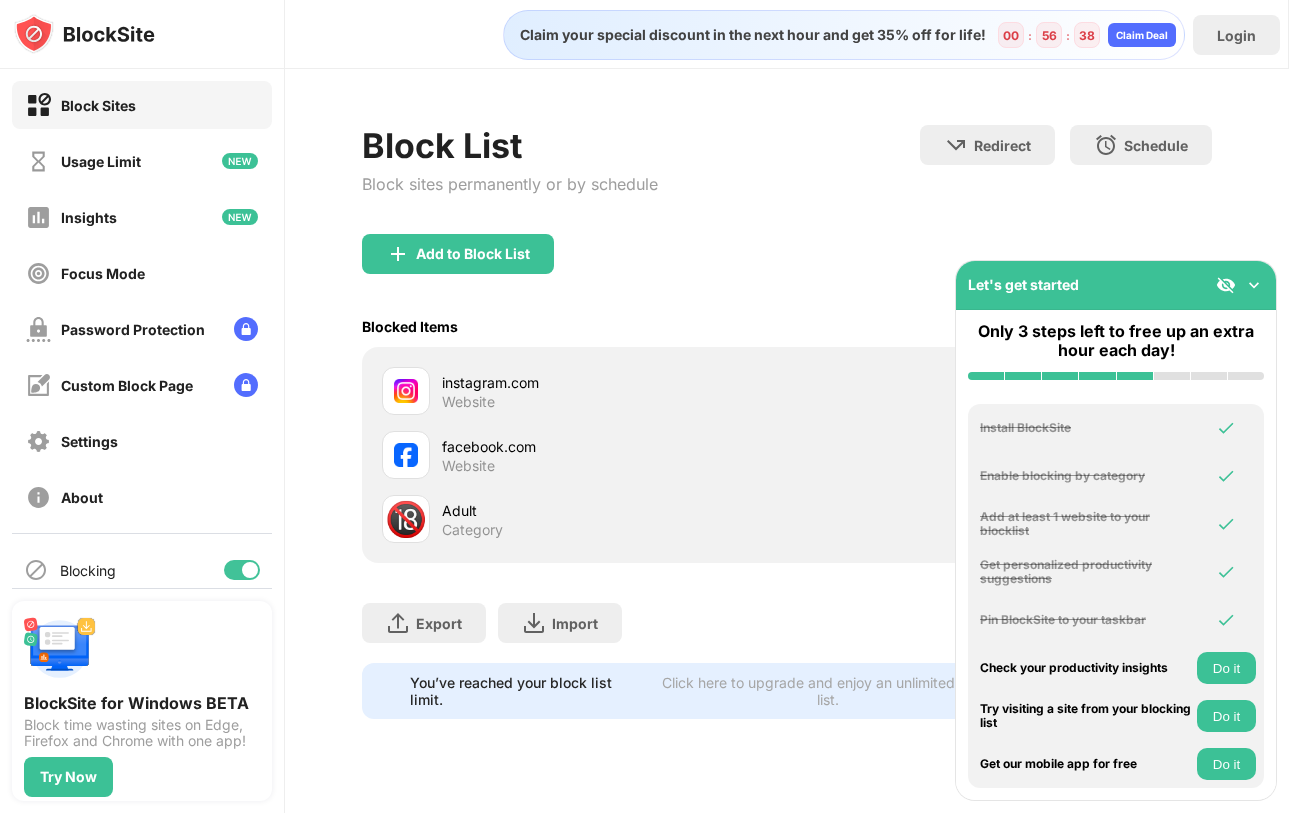 click on "Add to Block List" at bounding box center [786, 270] 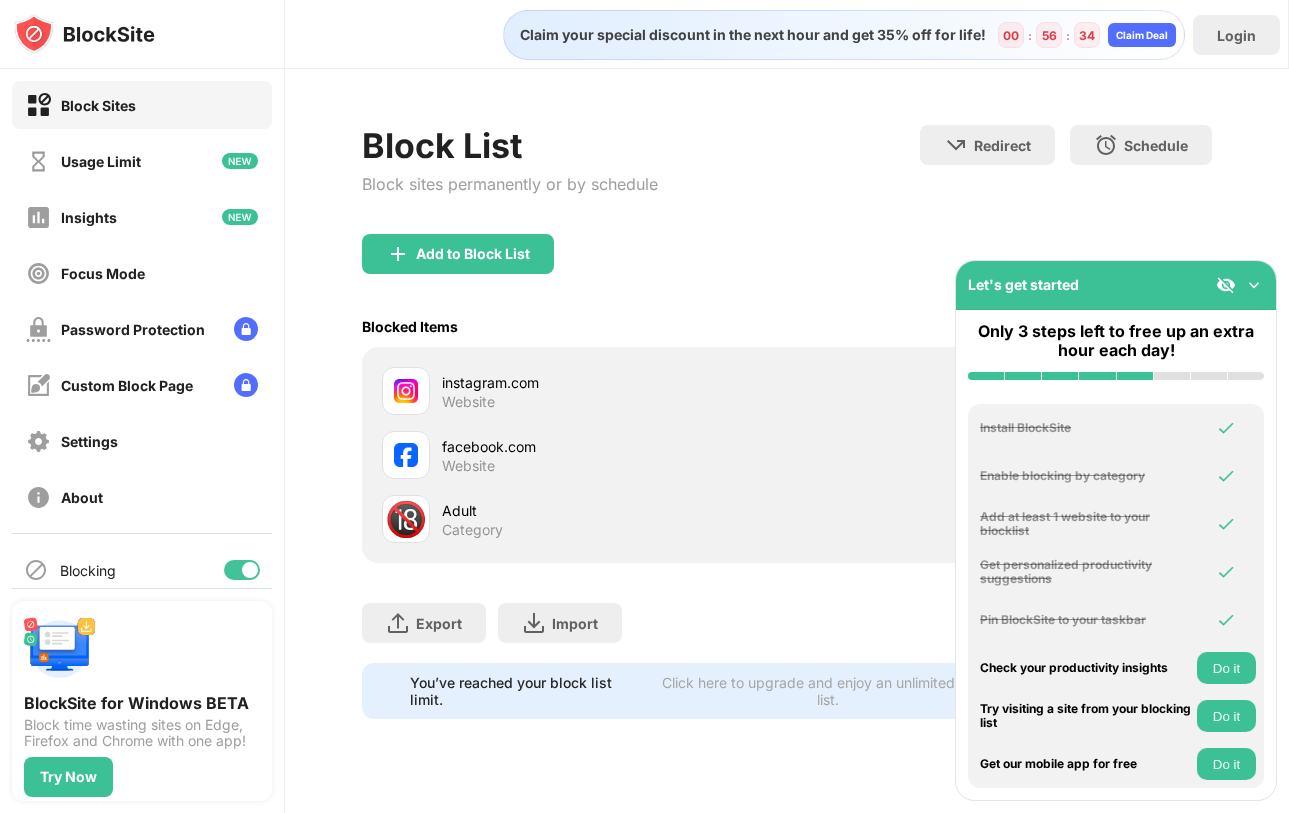 click on "Do it" at bounding box center (1226, 668) 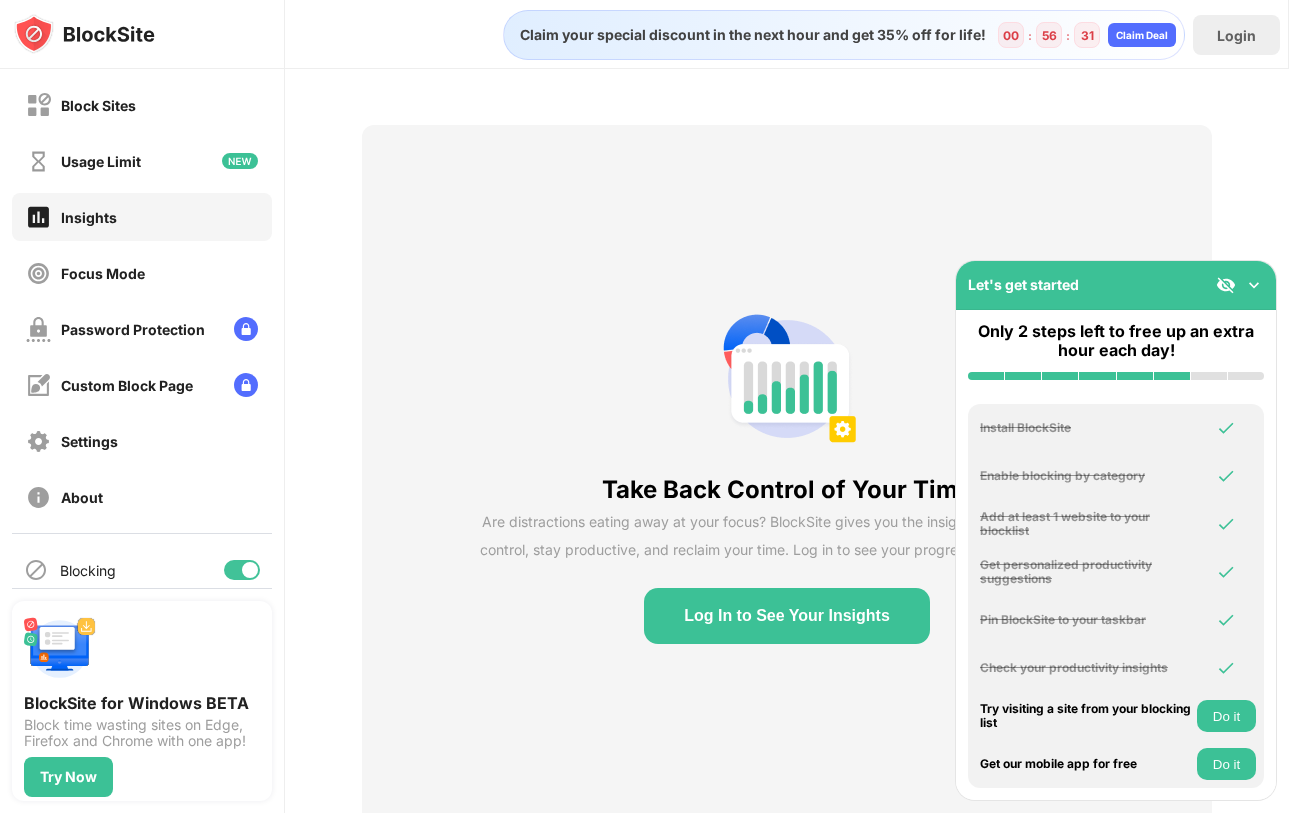 click on "Do it" at bounding box center [1226, 716] 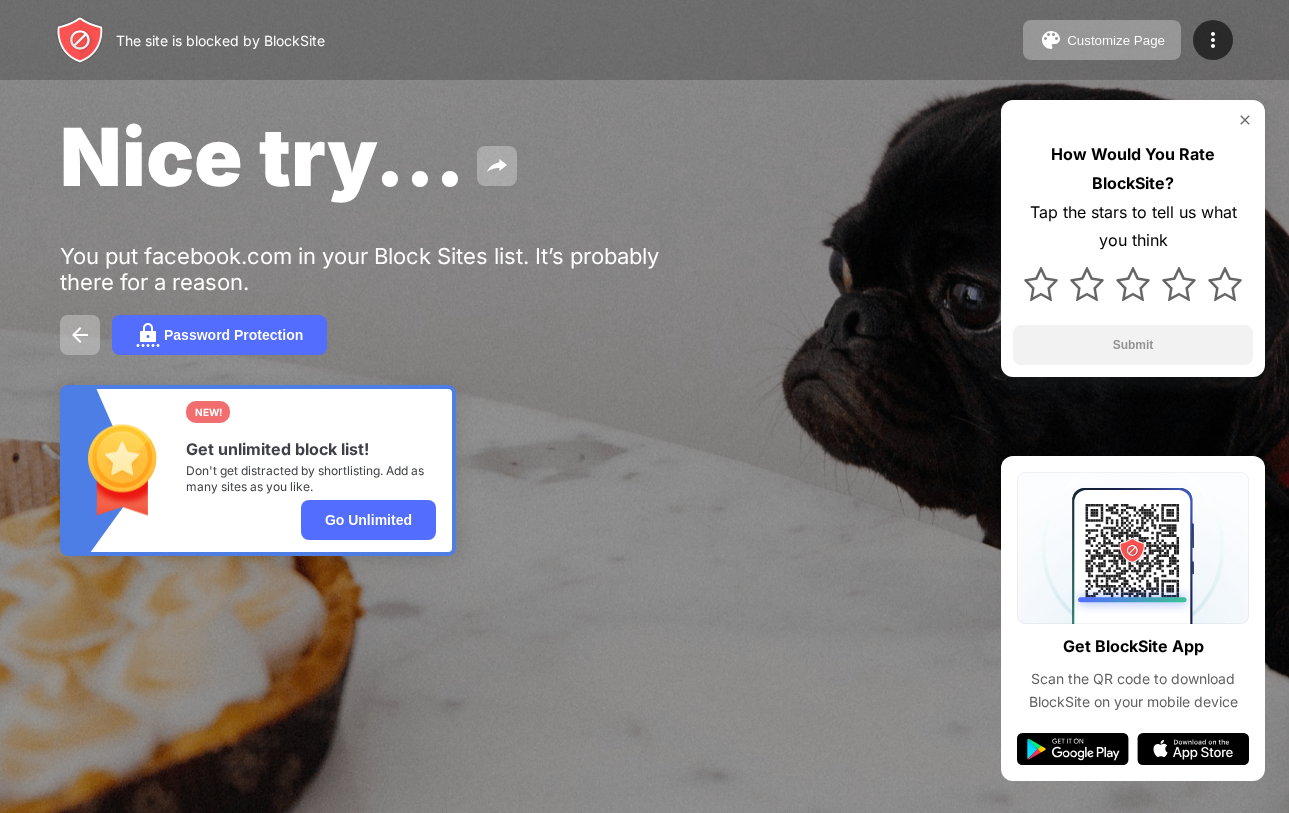 scroll, scrollTop: 0, scrollLeft: 0, axis: both 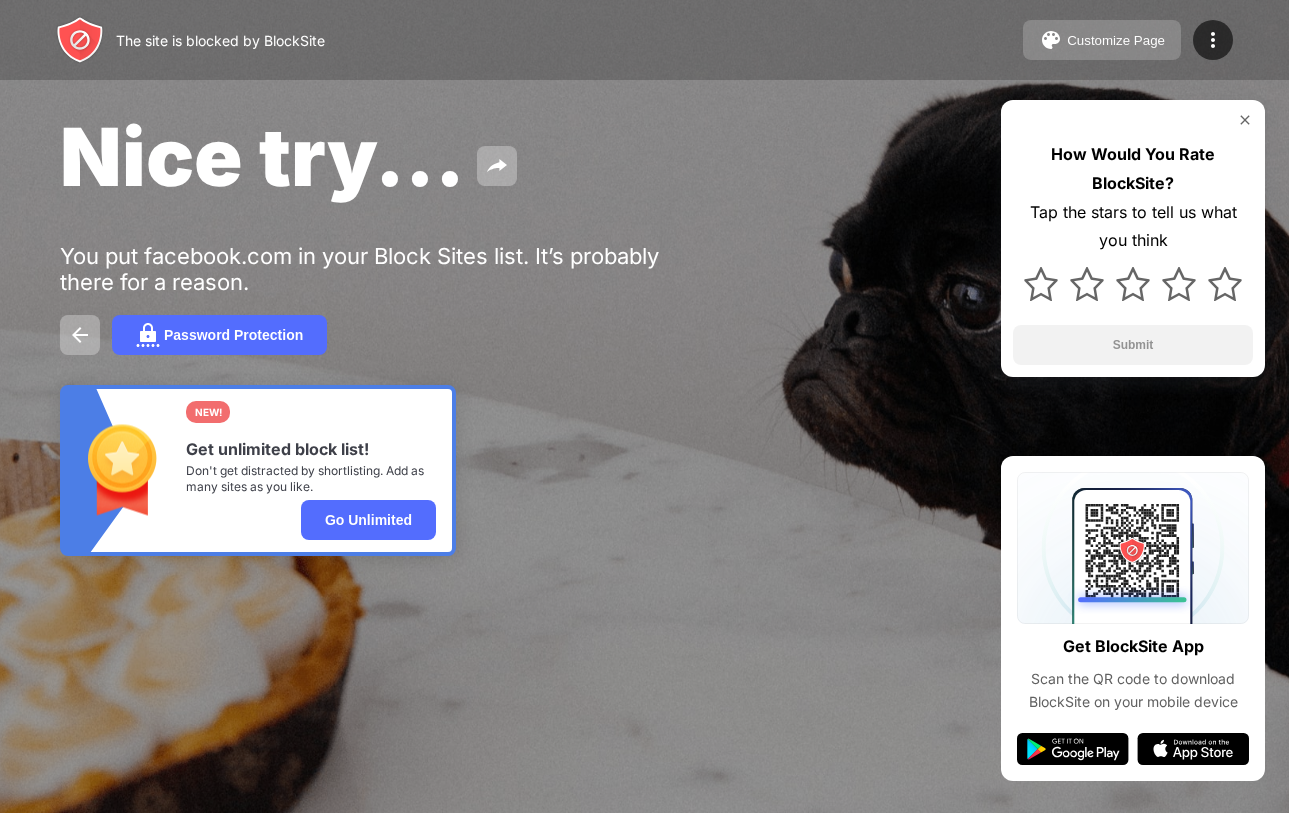 drag, startPoint x: 0, startPoint y: 0, endPoint x: 1094, endPoint y: 32, distance: 1094.4679 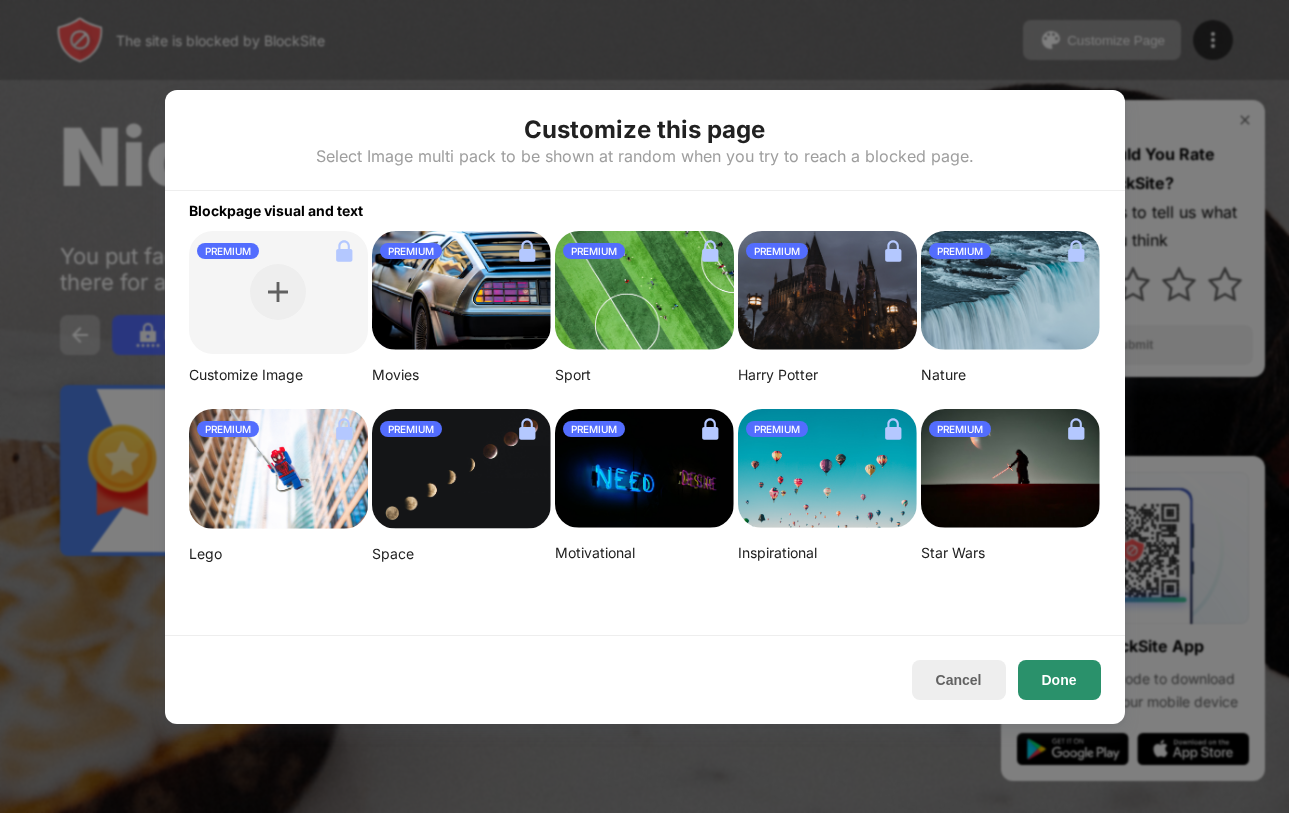 click on "Done" at bounding box center [1059, 680] 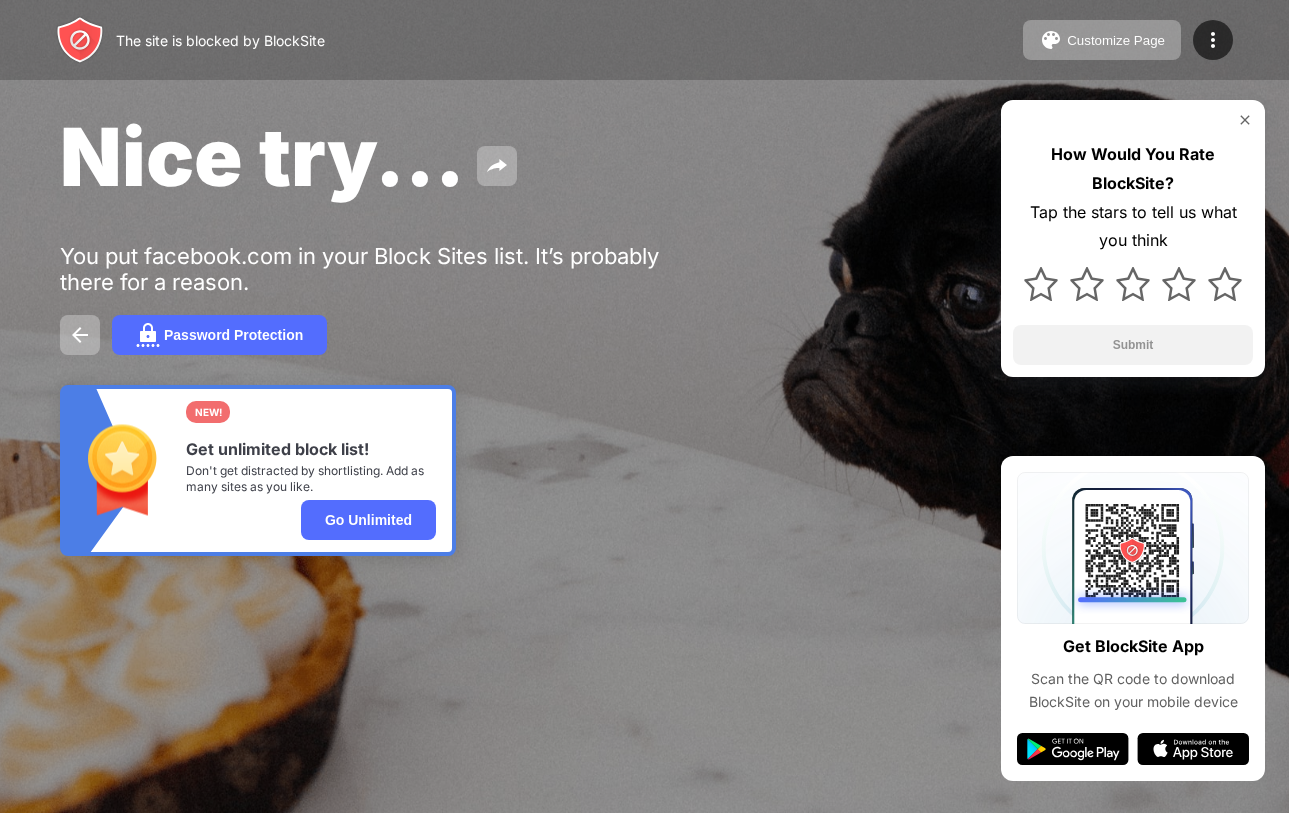 click at bounding box center (1245, 120) 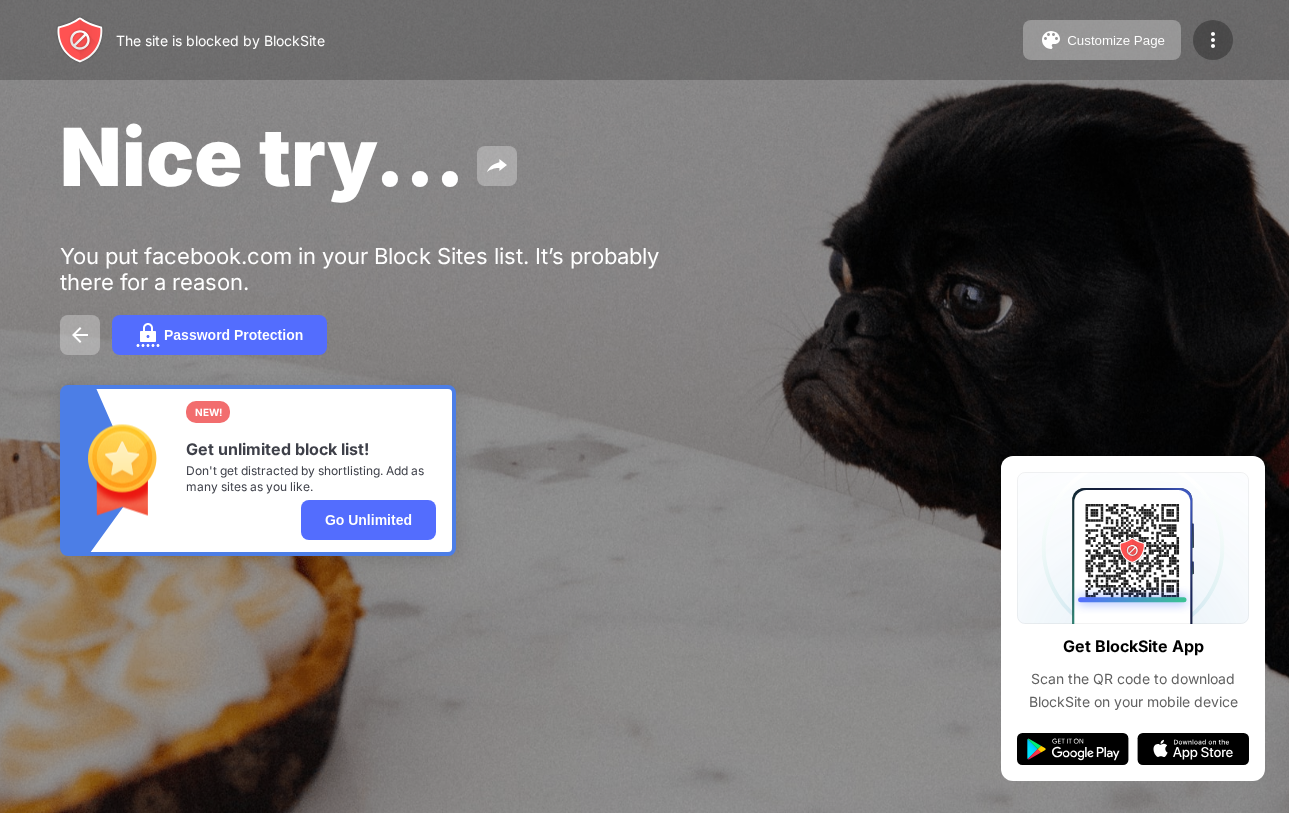 click at bounding box center (1213, 40) 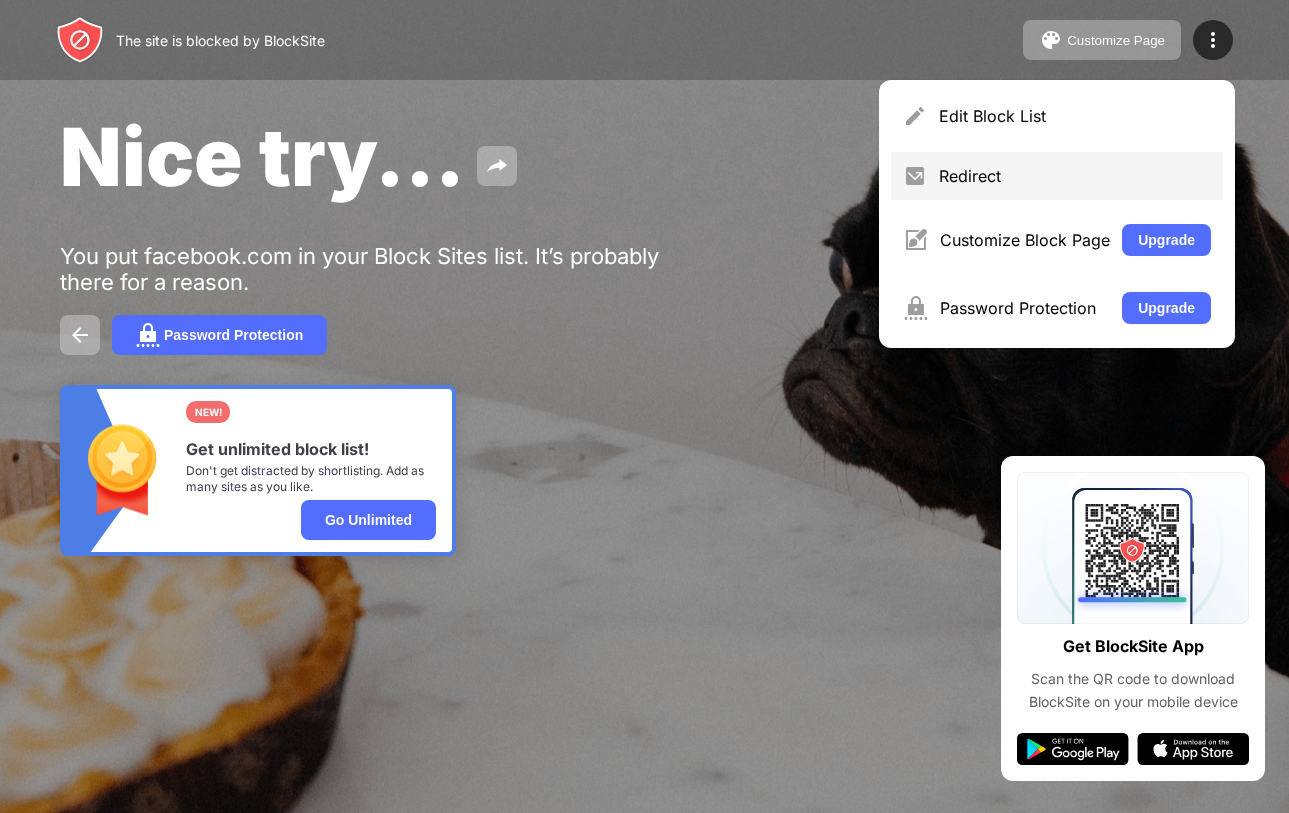 click on "Redirect" at bounding box center (1075, 116) 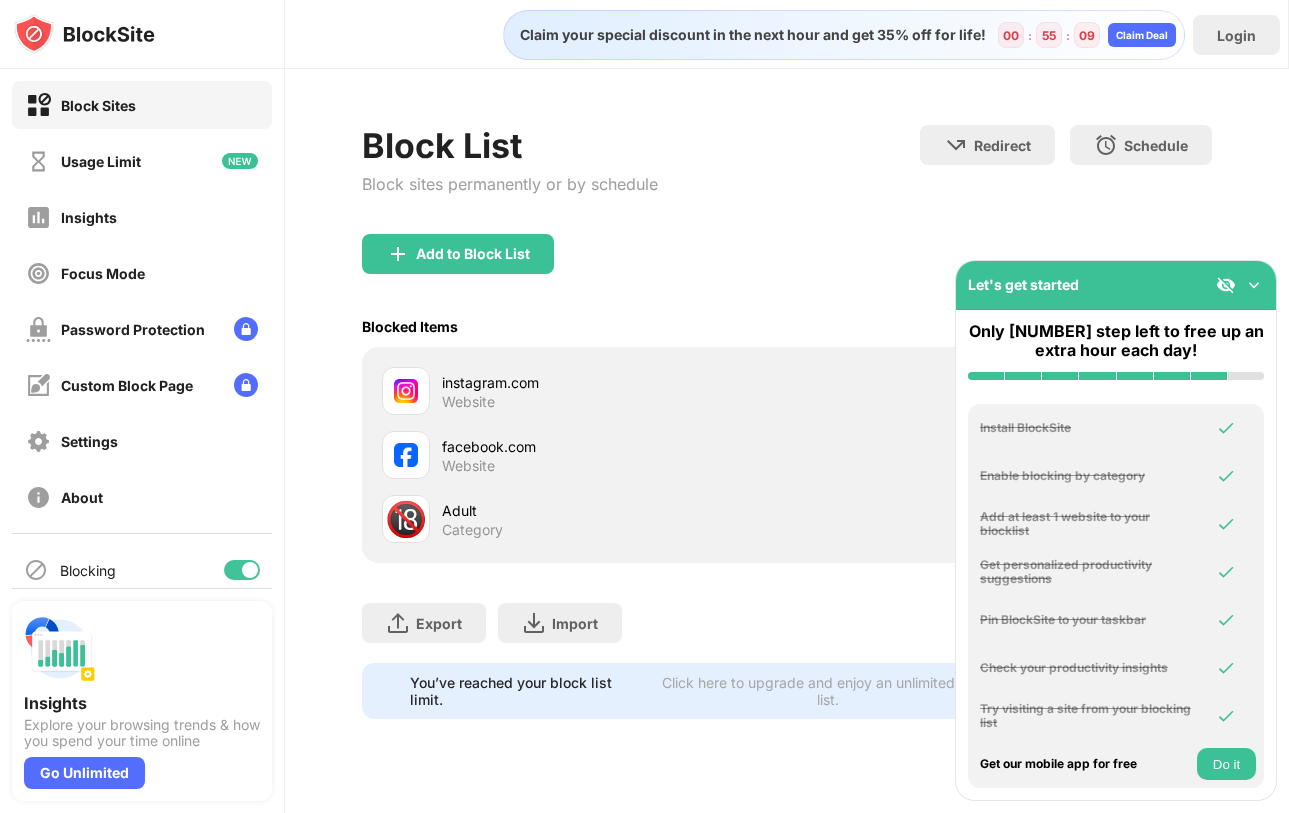 click on "Do it" at bounding box center (1226, 764) 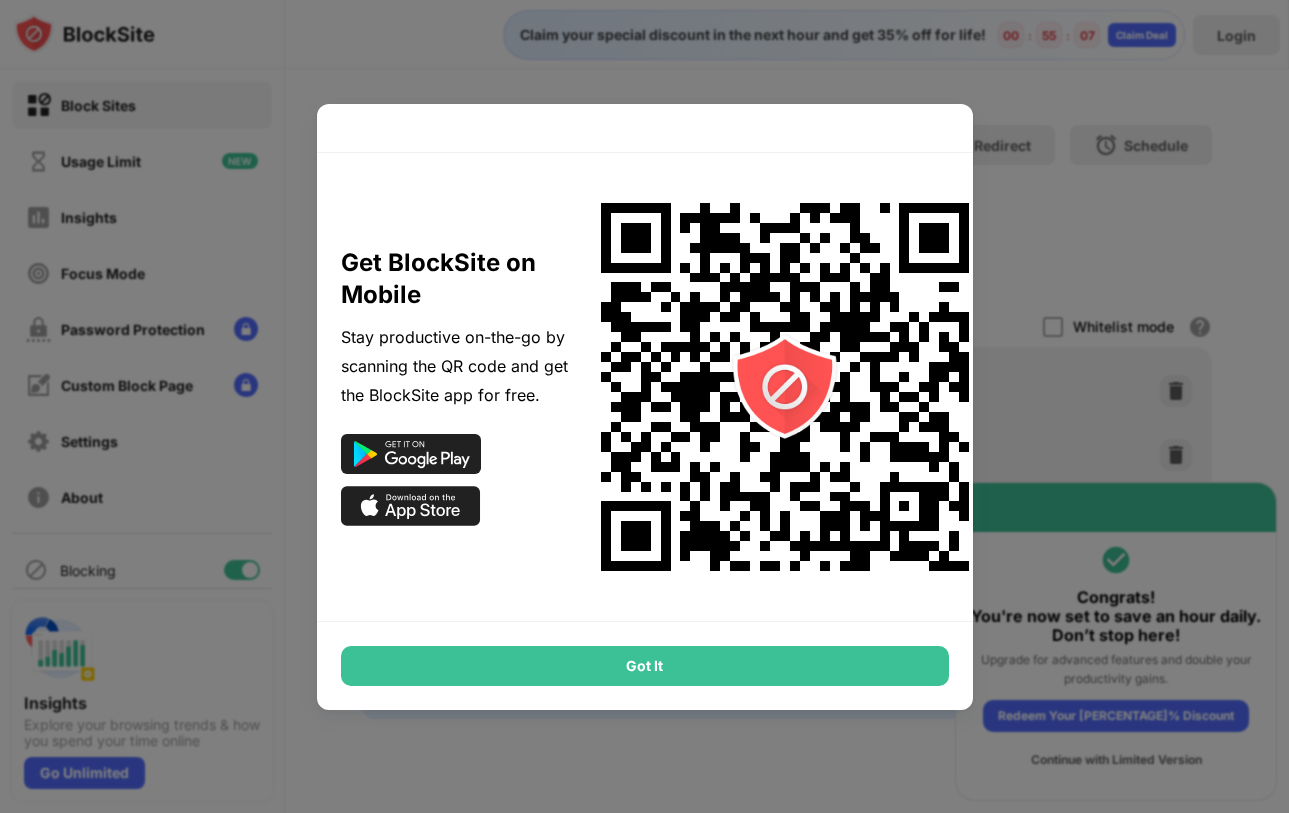 click on "Got It" at bounding box center [645, 666] 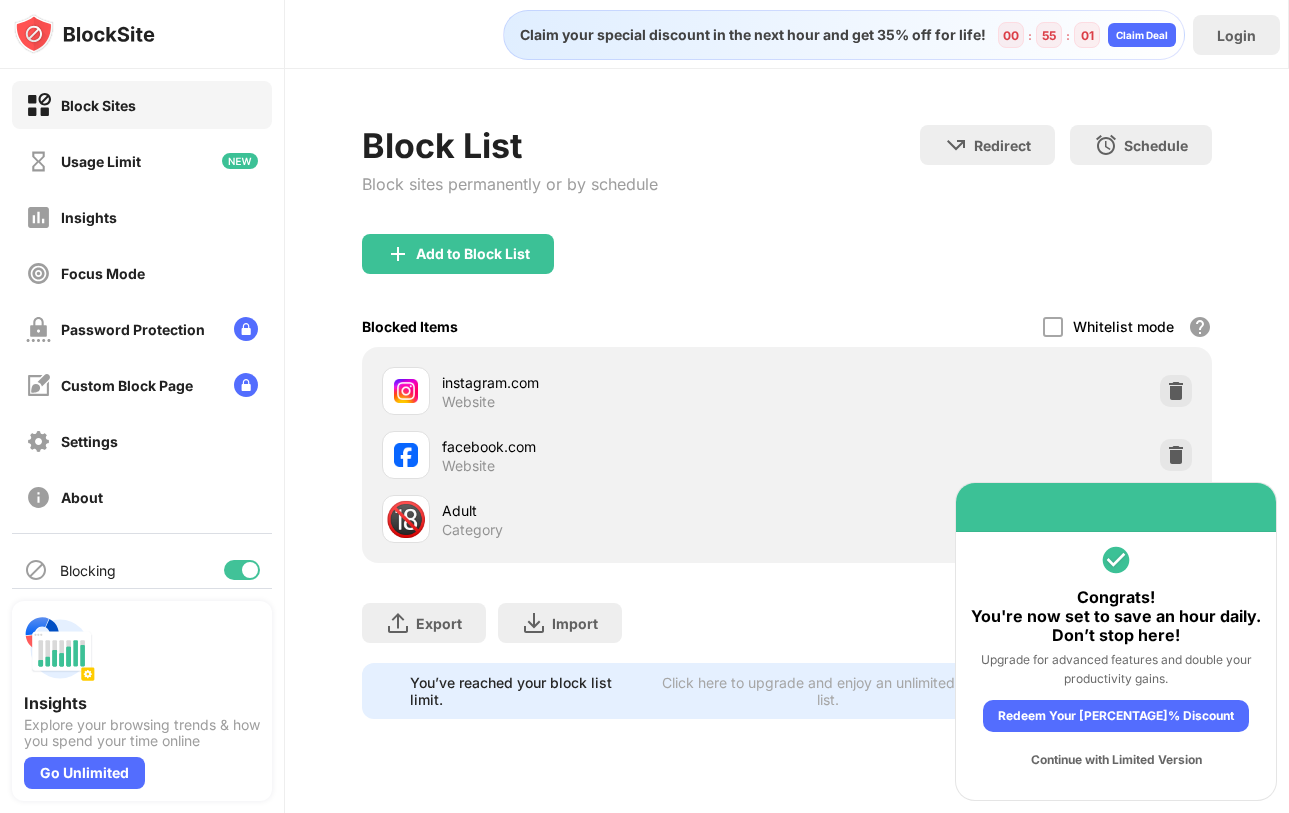 click on "Continue with Limited Version" at bounding box center (1116, 760) 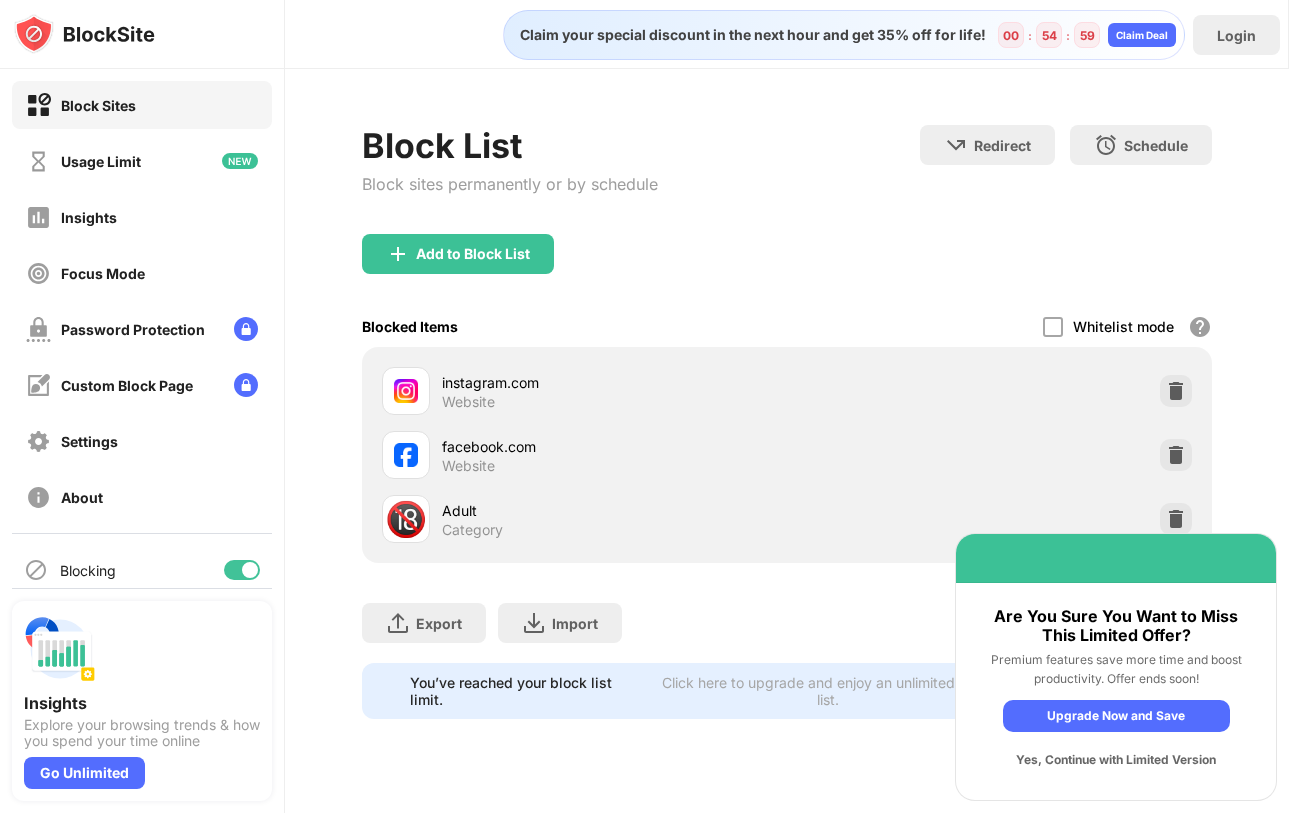 click on "Yes, Continue with Limited Version" at bounding box center (1116, 760) 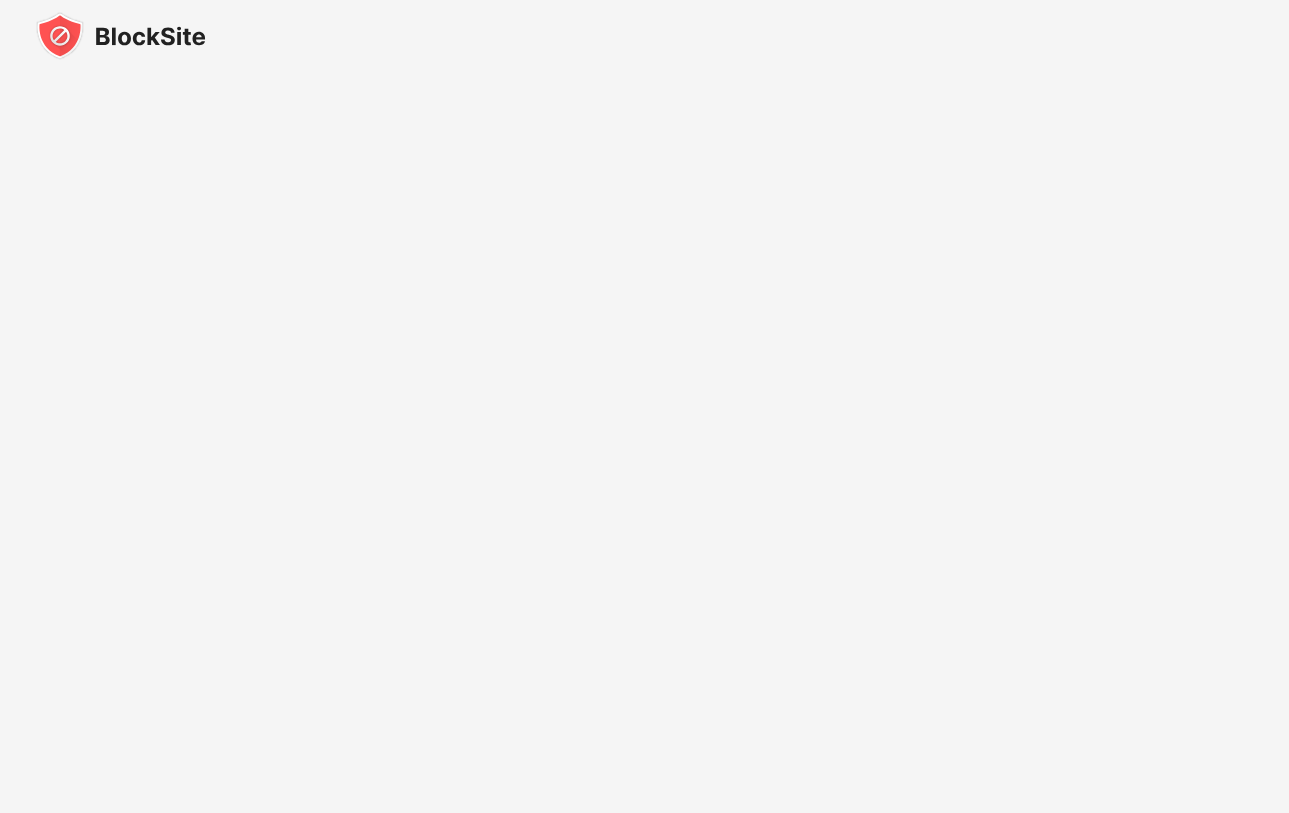 scroll, scrollTop: 0, scrollLeft: 0, axis: both 